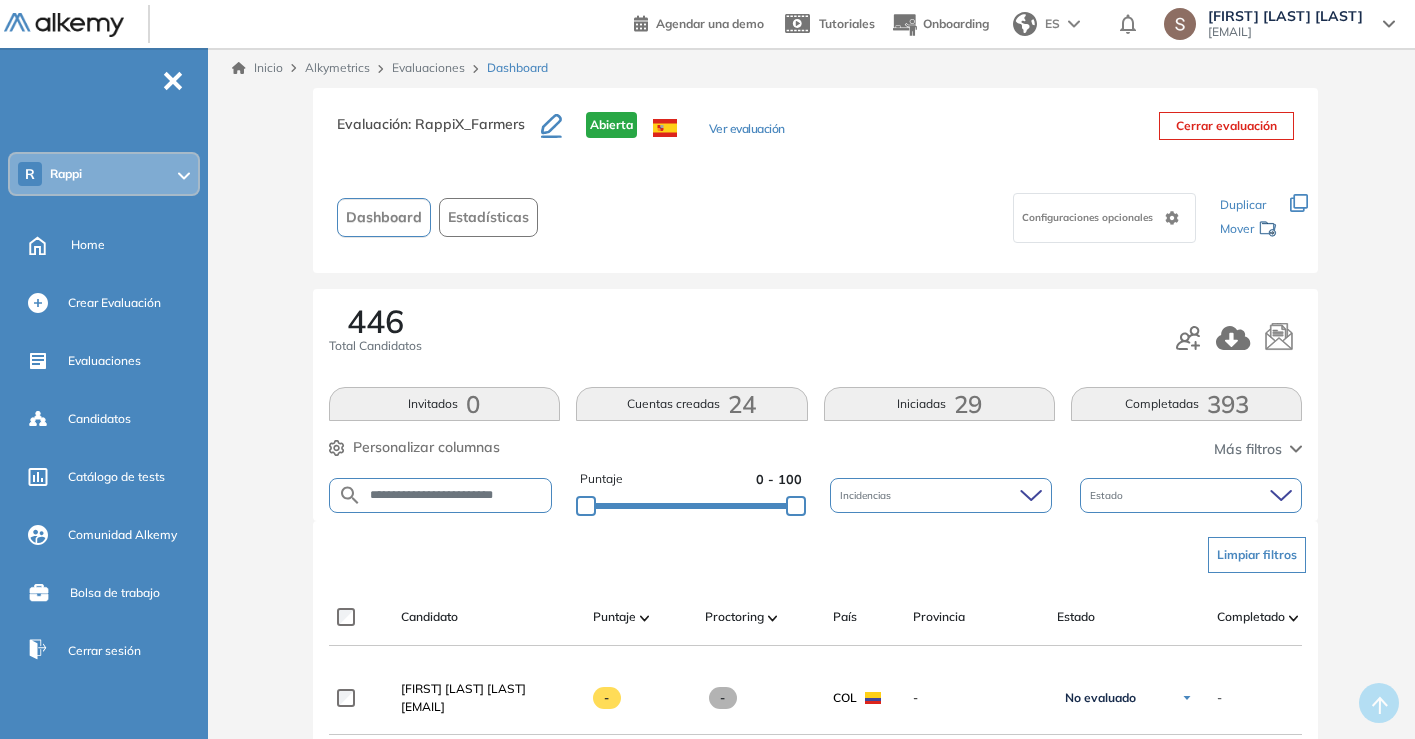 scroll, scrollTop: 0, scrollLeft: 0, axis: both 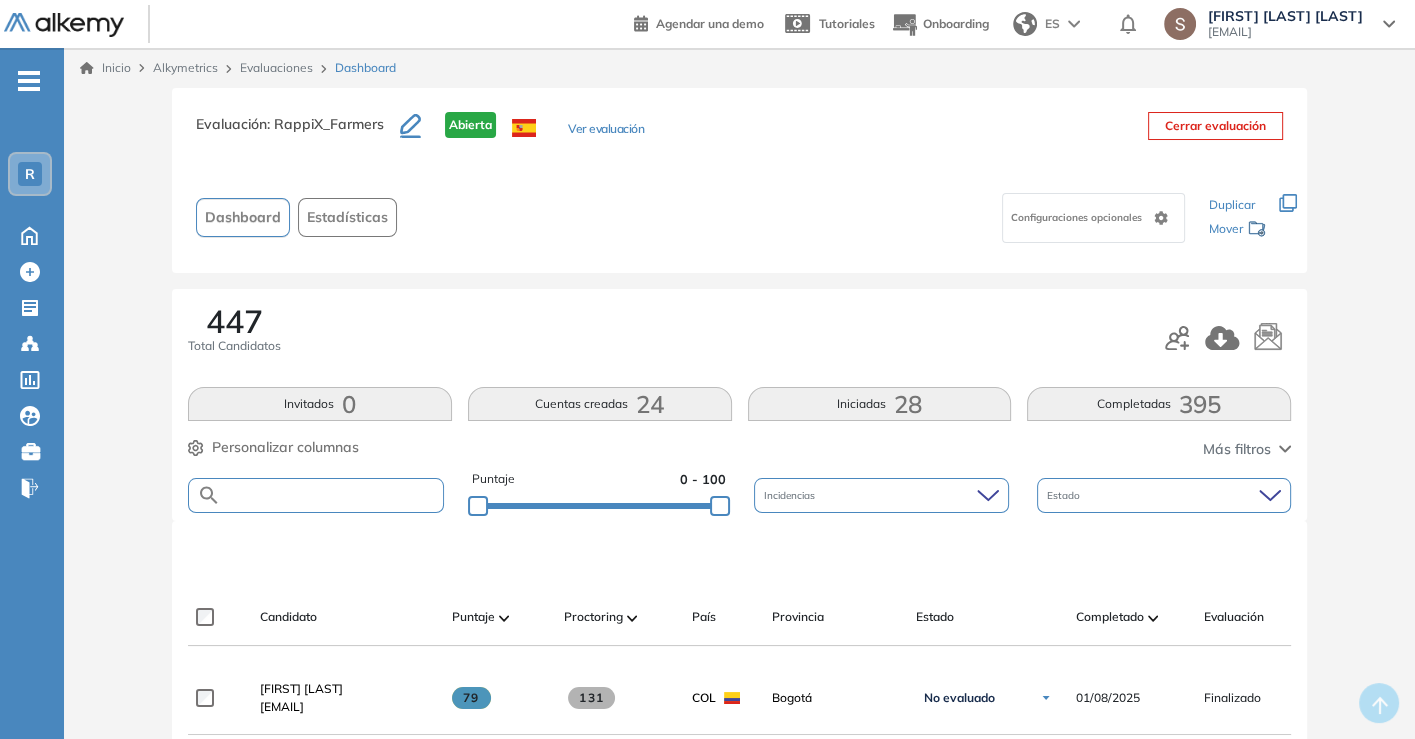click at bounding box center [332, 495] 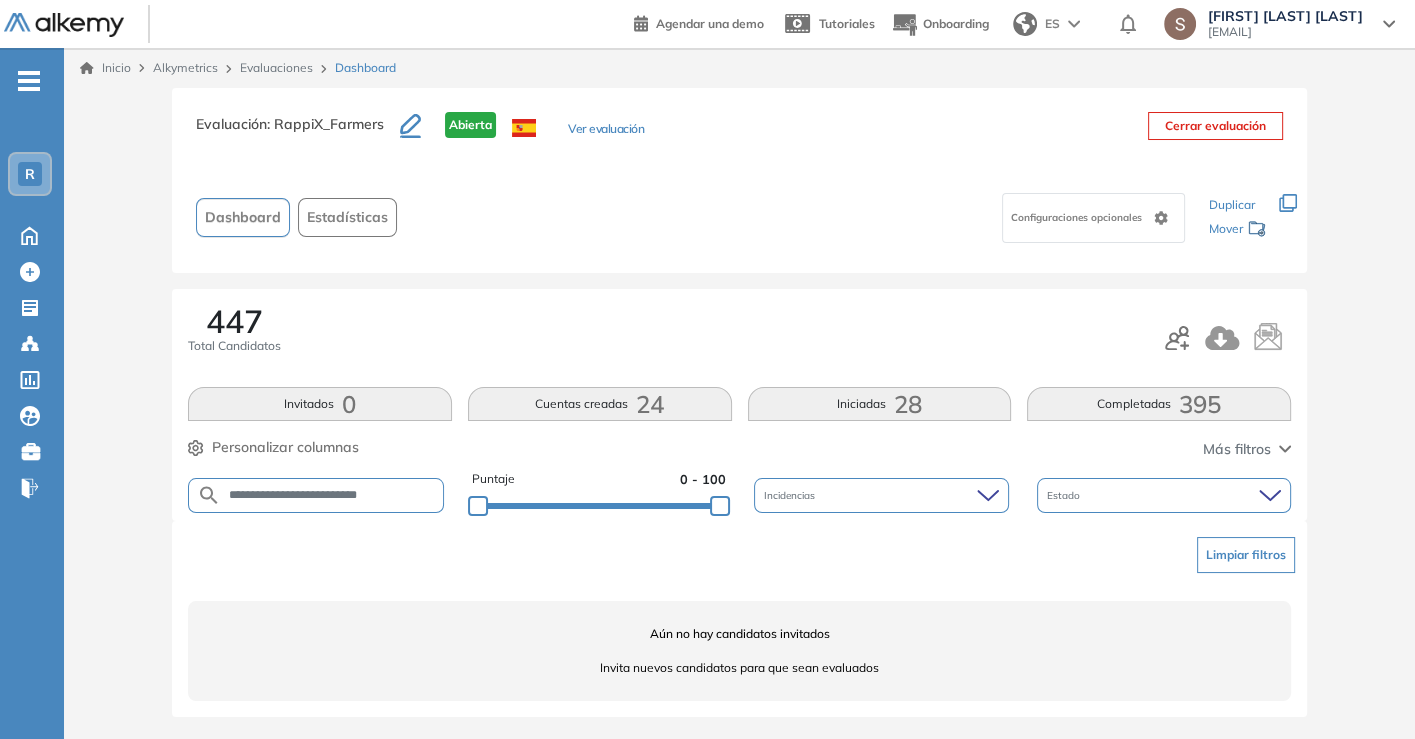 click on "**********" at bounding box center (332, 495) 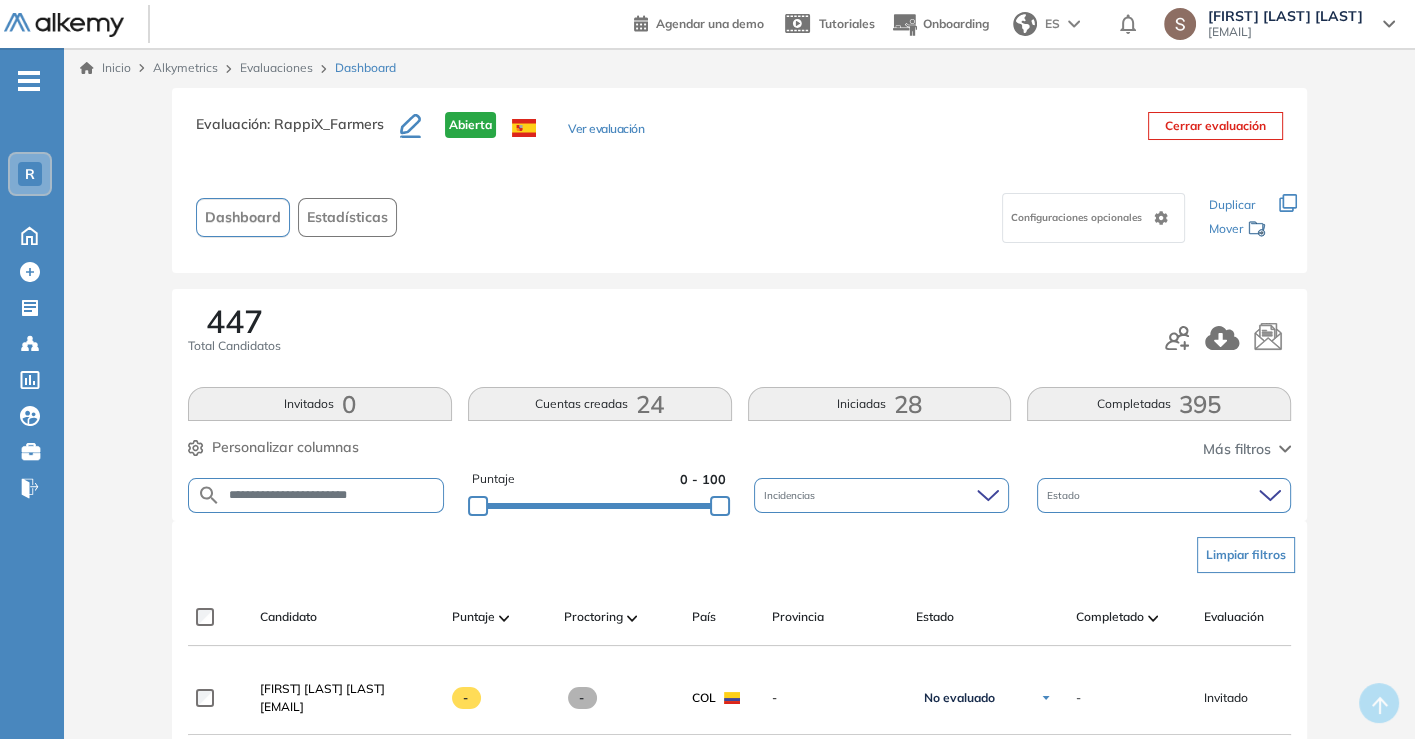 click on "**********" at bounding box center (332, 495) 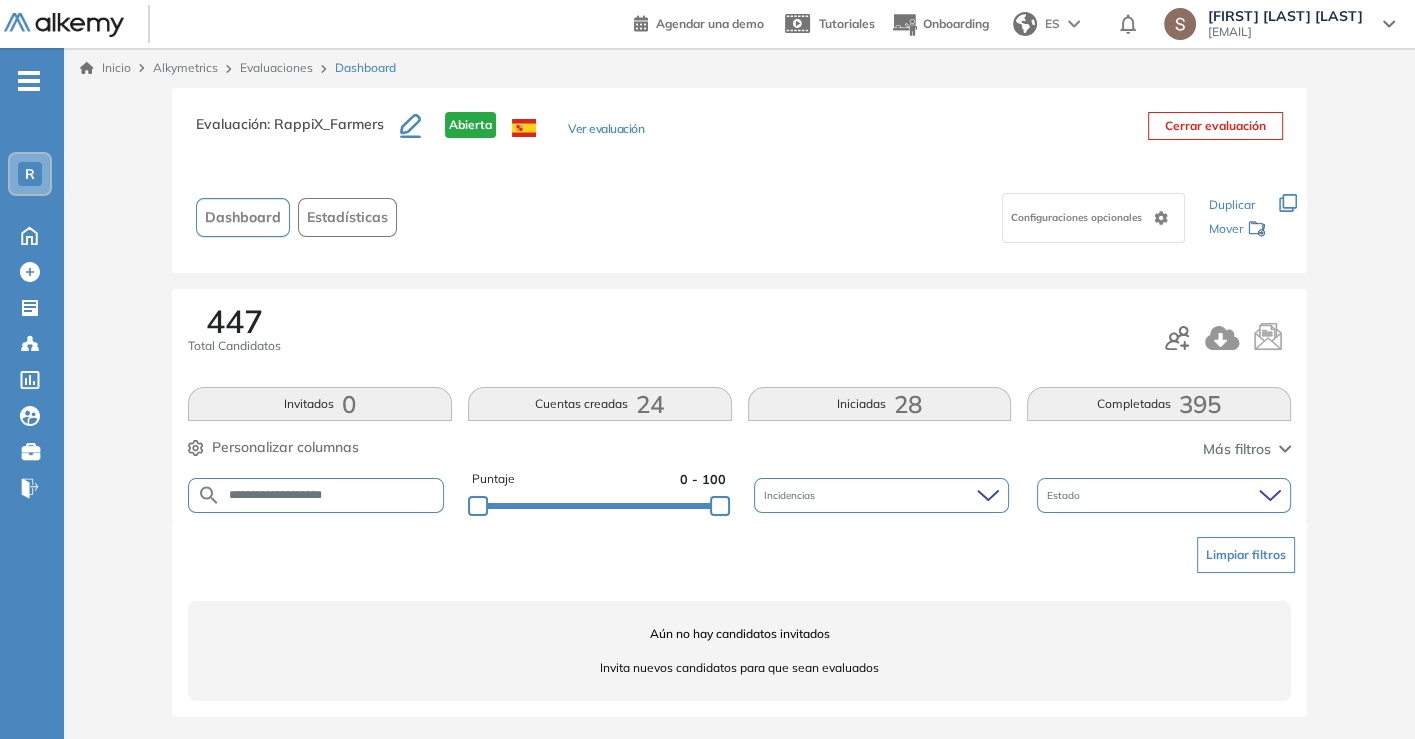click on "**********" at bounding box center [332, 495] 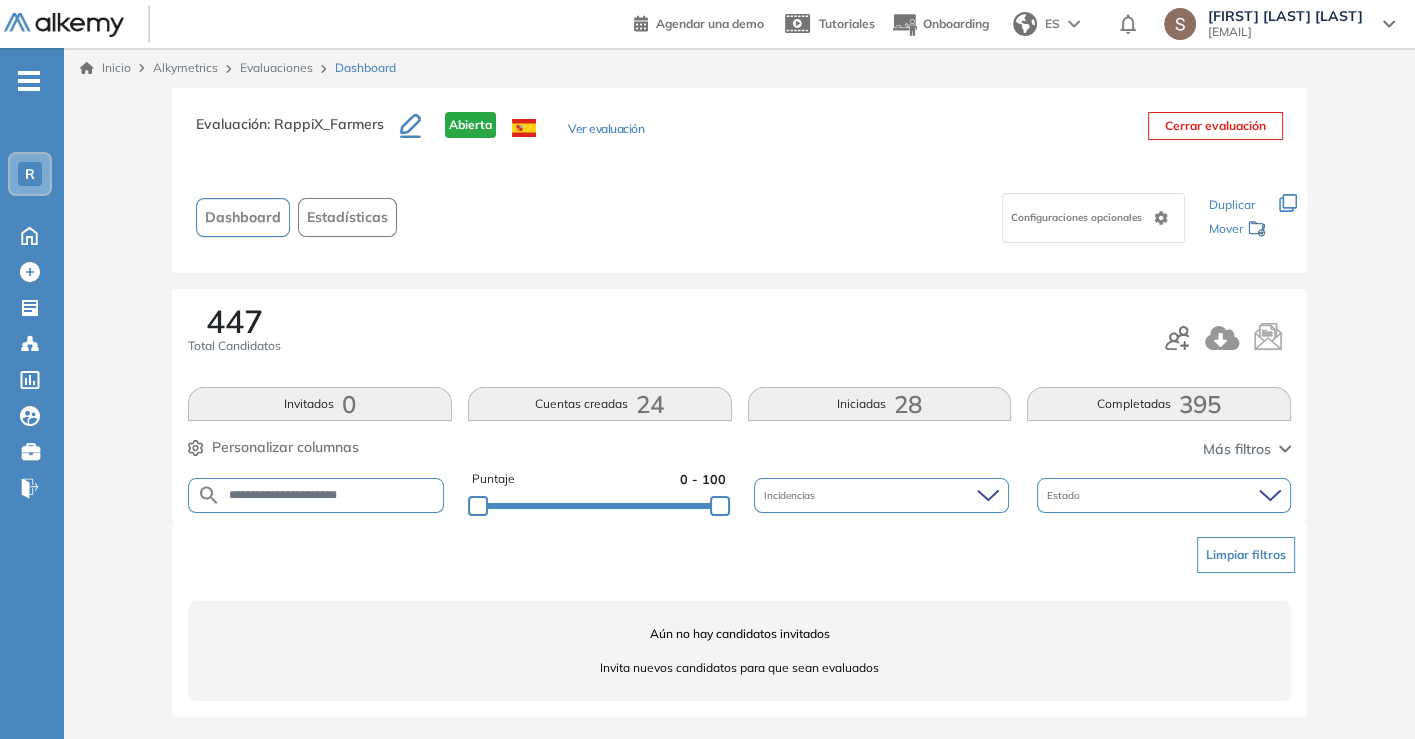 click on "**********" at bounding box center [739, 495] 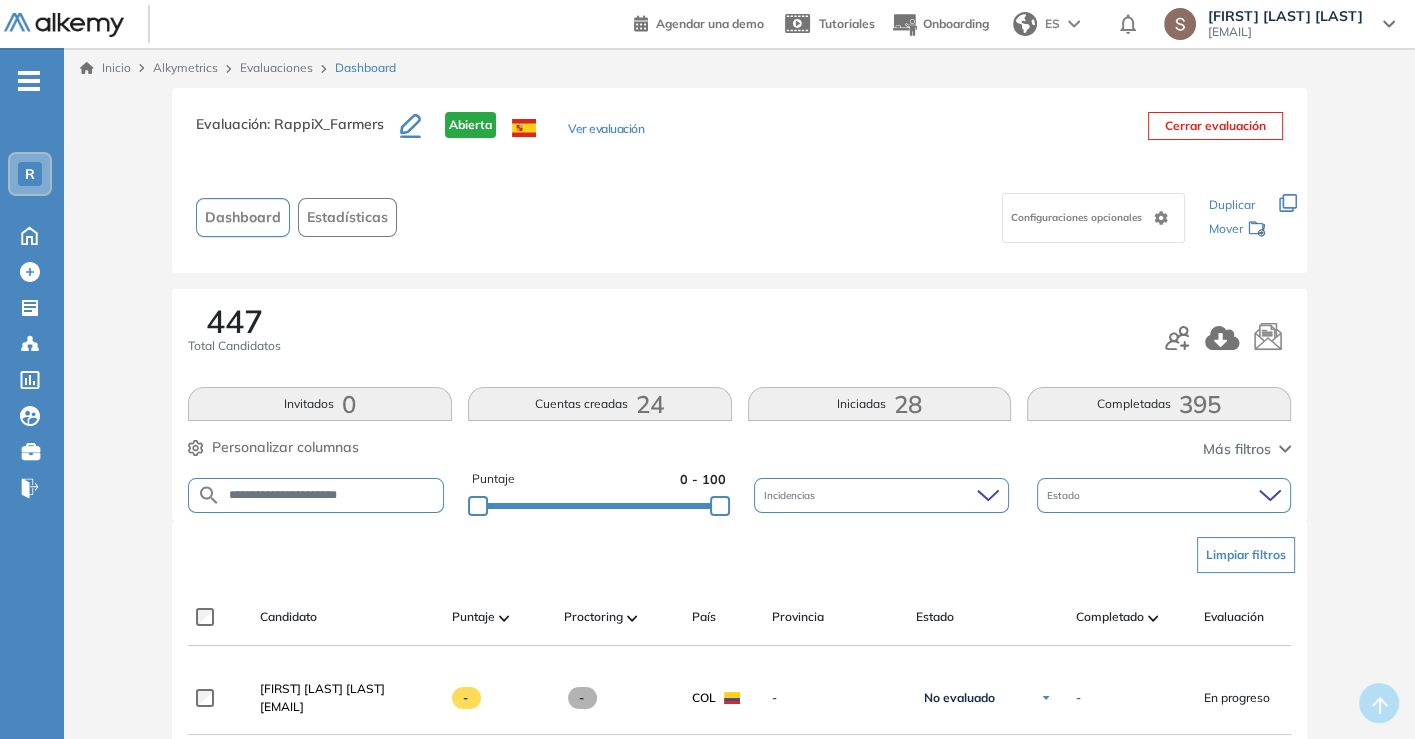 click on "**********" at bounding box center (332, 495) 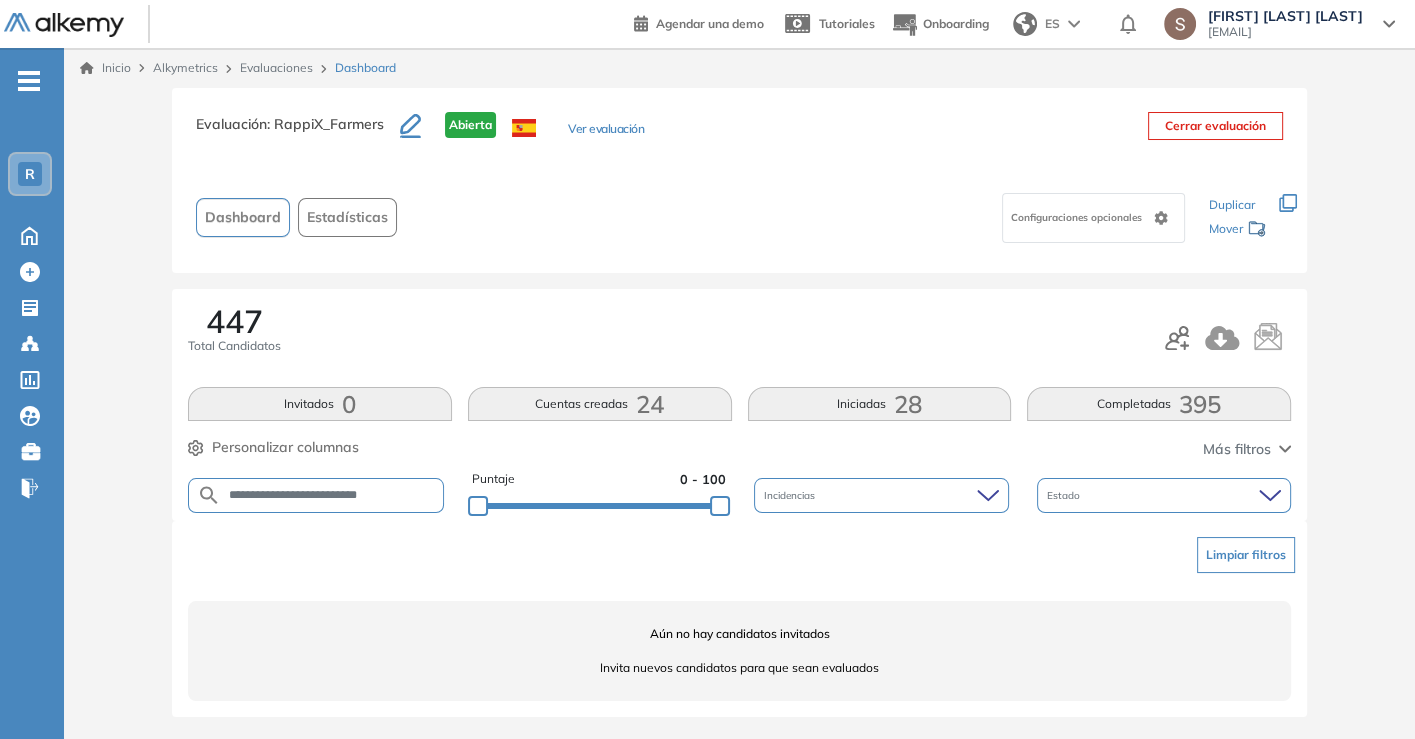 click on "**********" at bounding box center [332, 495] 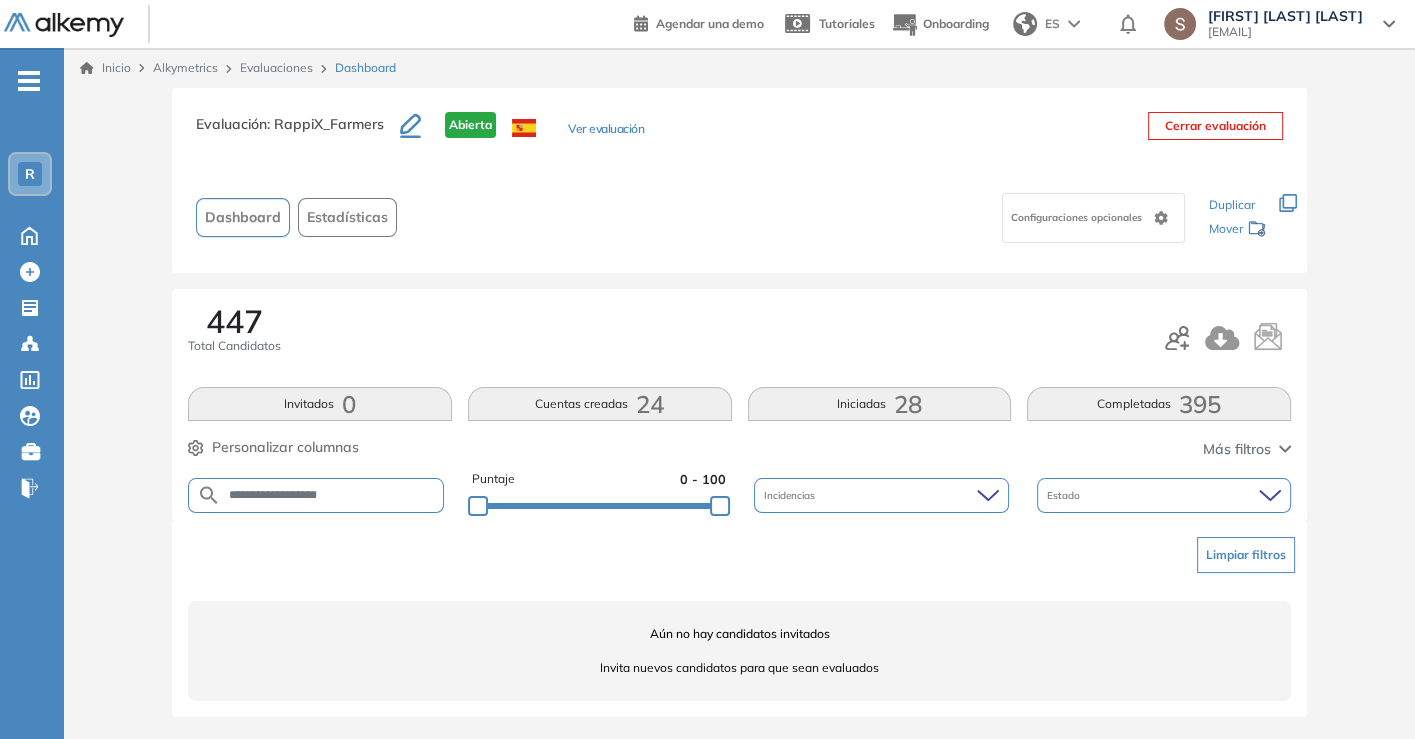 click on "**********" at bounding box center (332, 495) 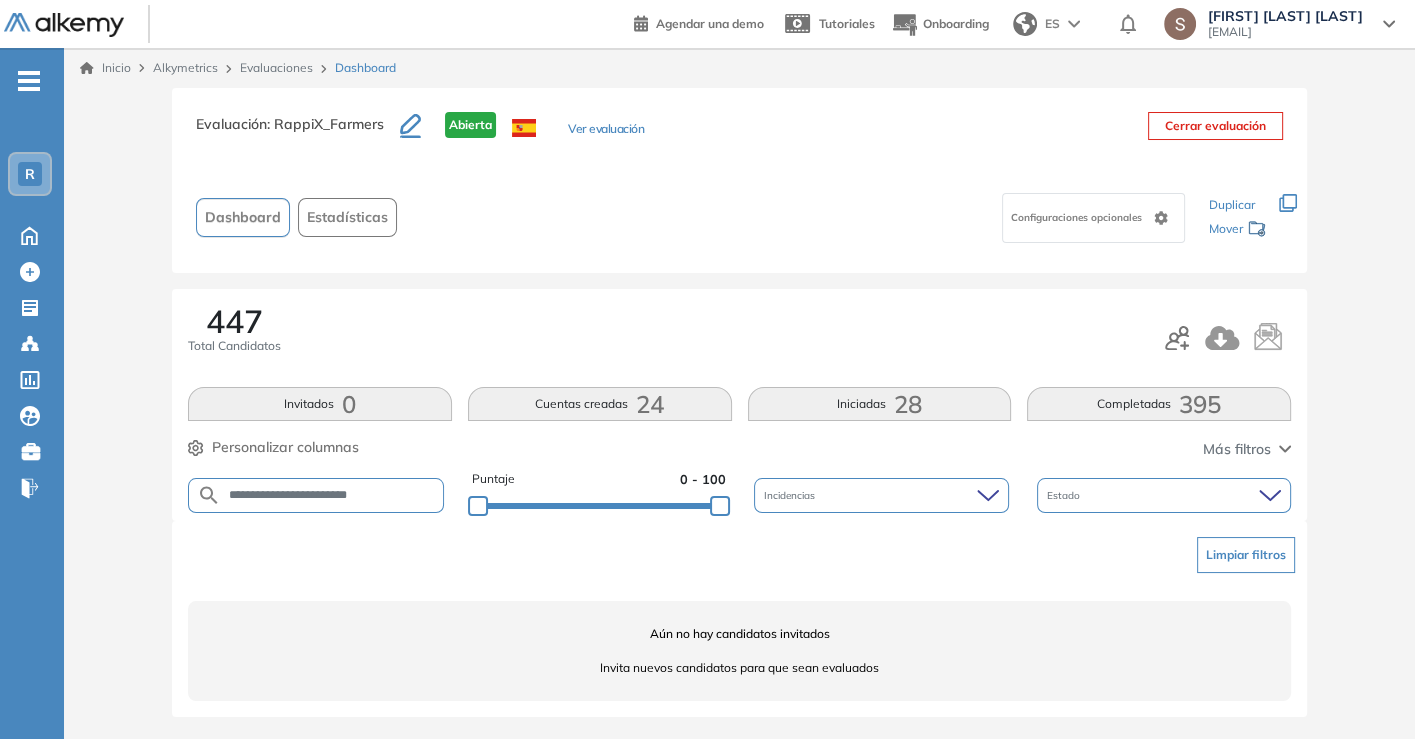 click on "**********" at bounding box center [316, 495] 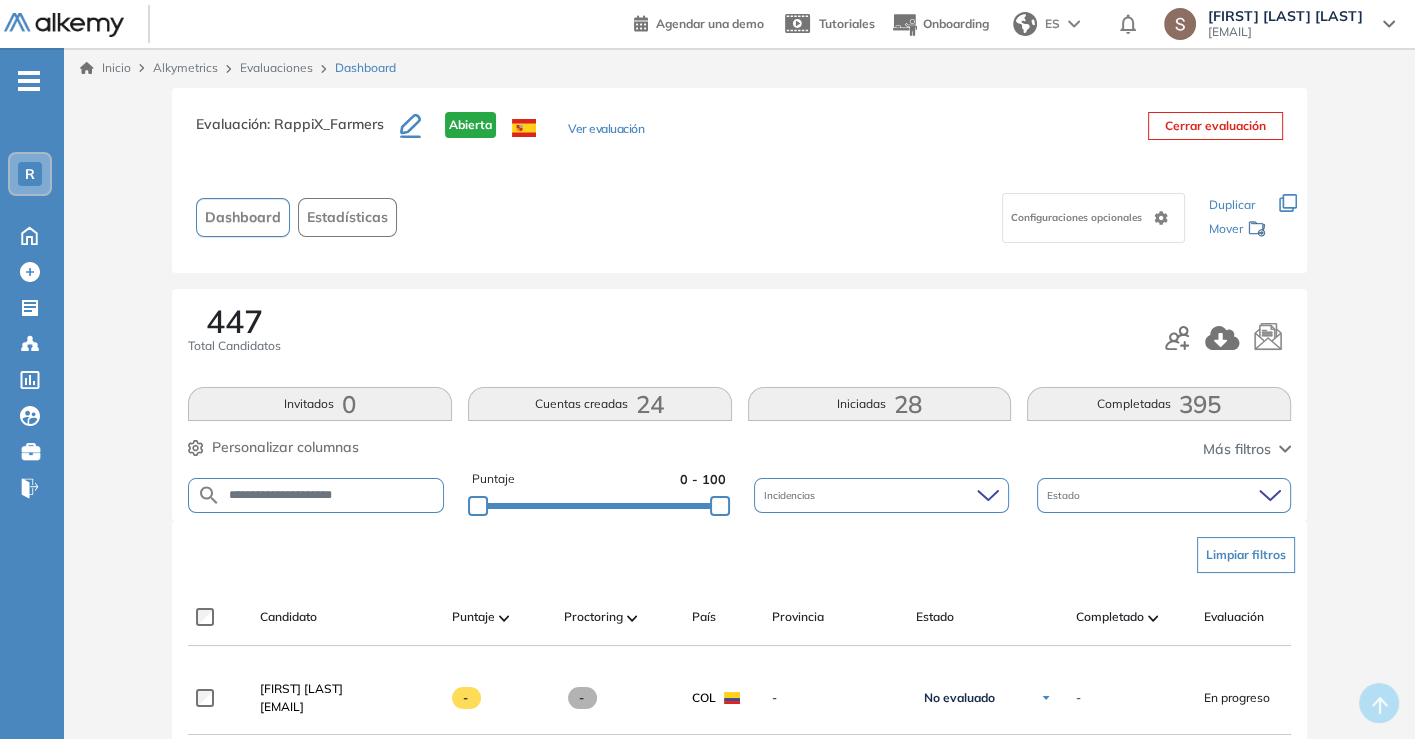 click on "**********" at bounding box center [332, 495] 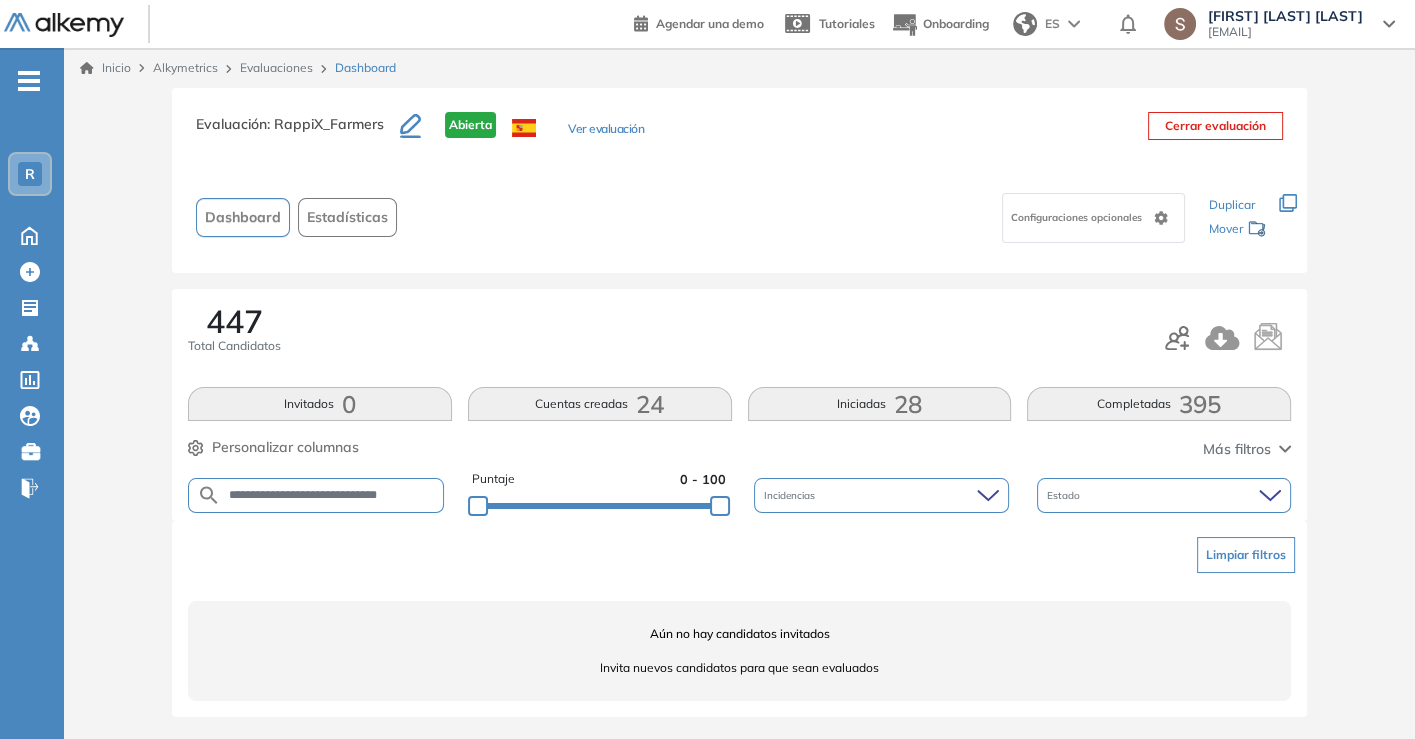 click on "**********" at bounding box center (332, 495) 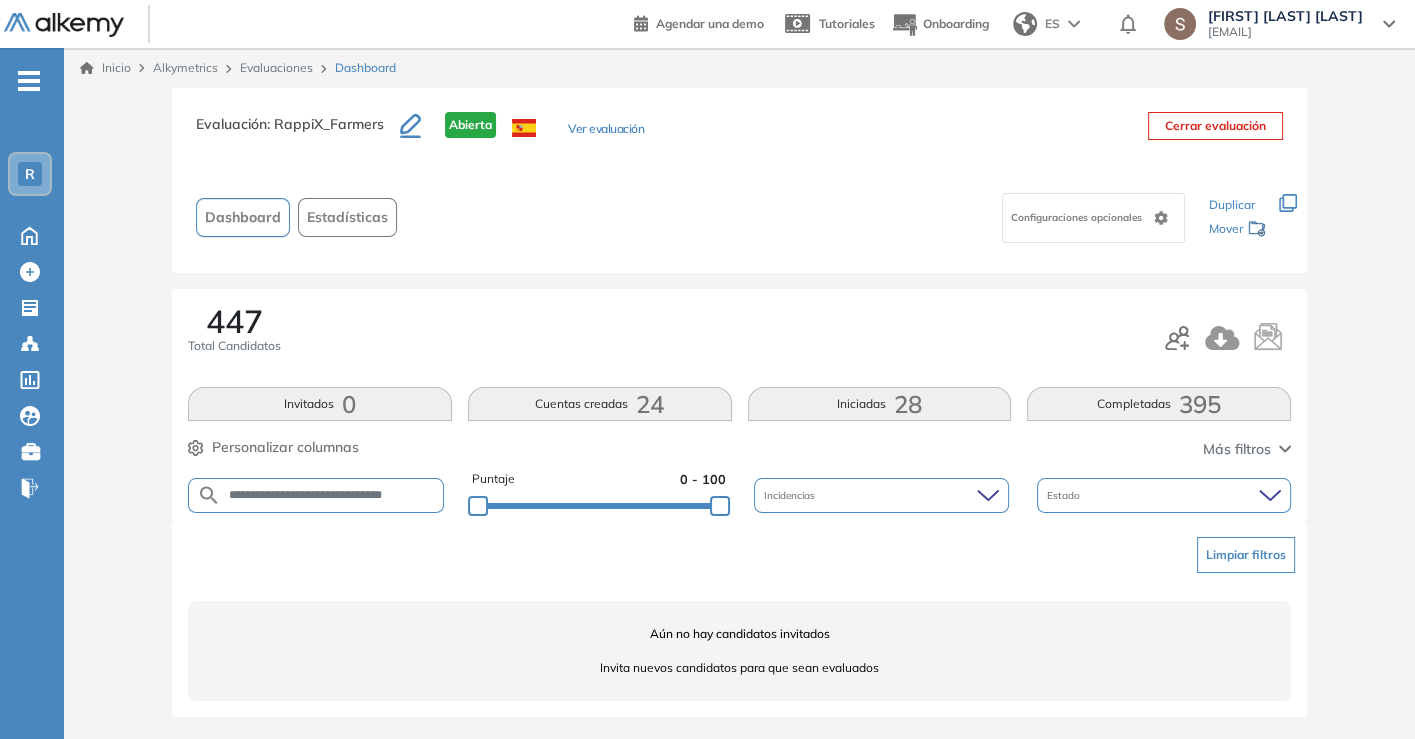 click on "**********" at bounding box center [332, 495] 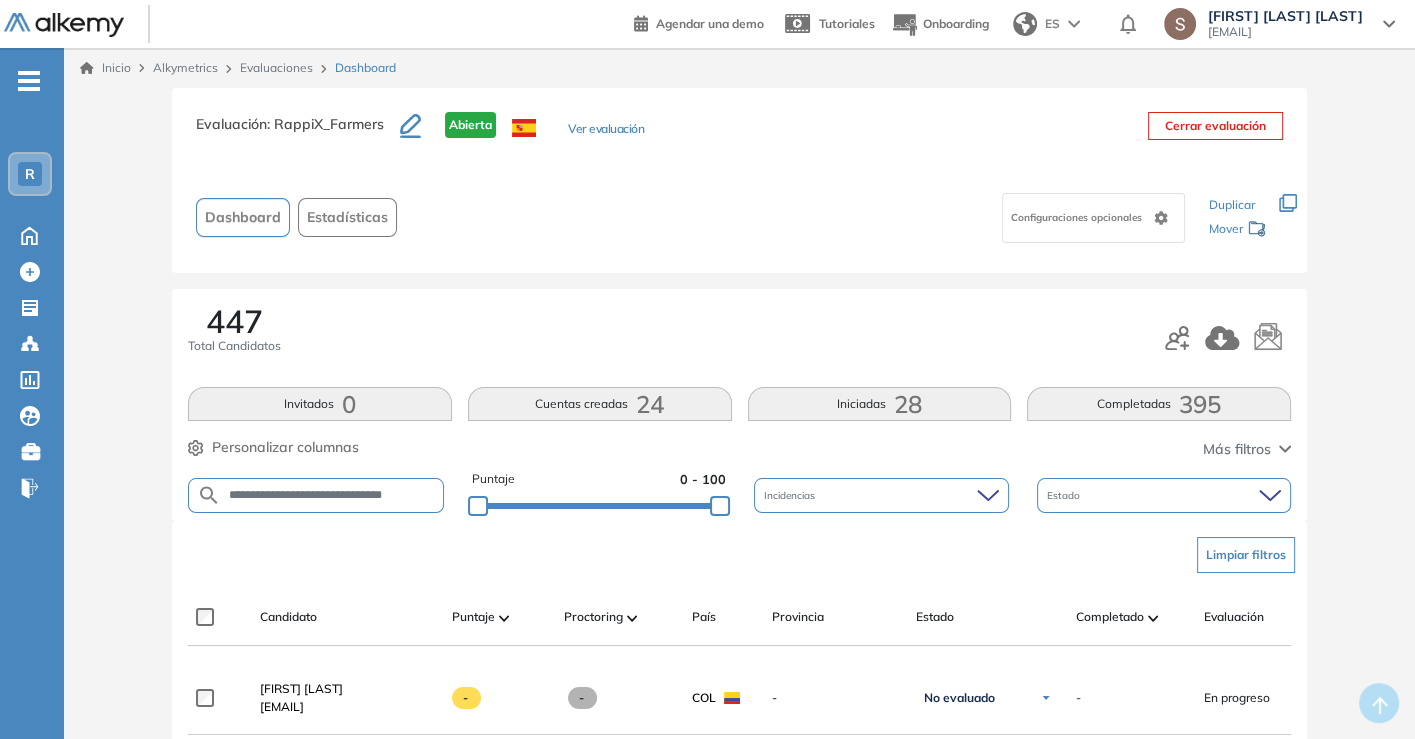 click on "**********" at bounding box center (316, 495) 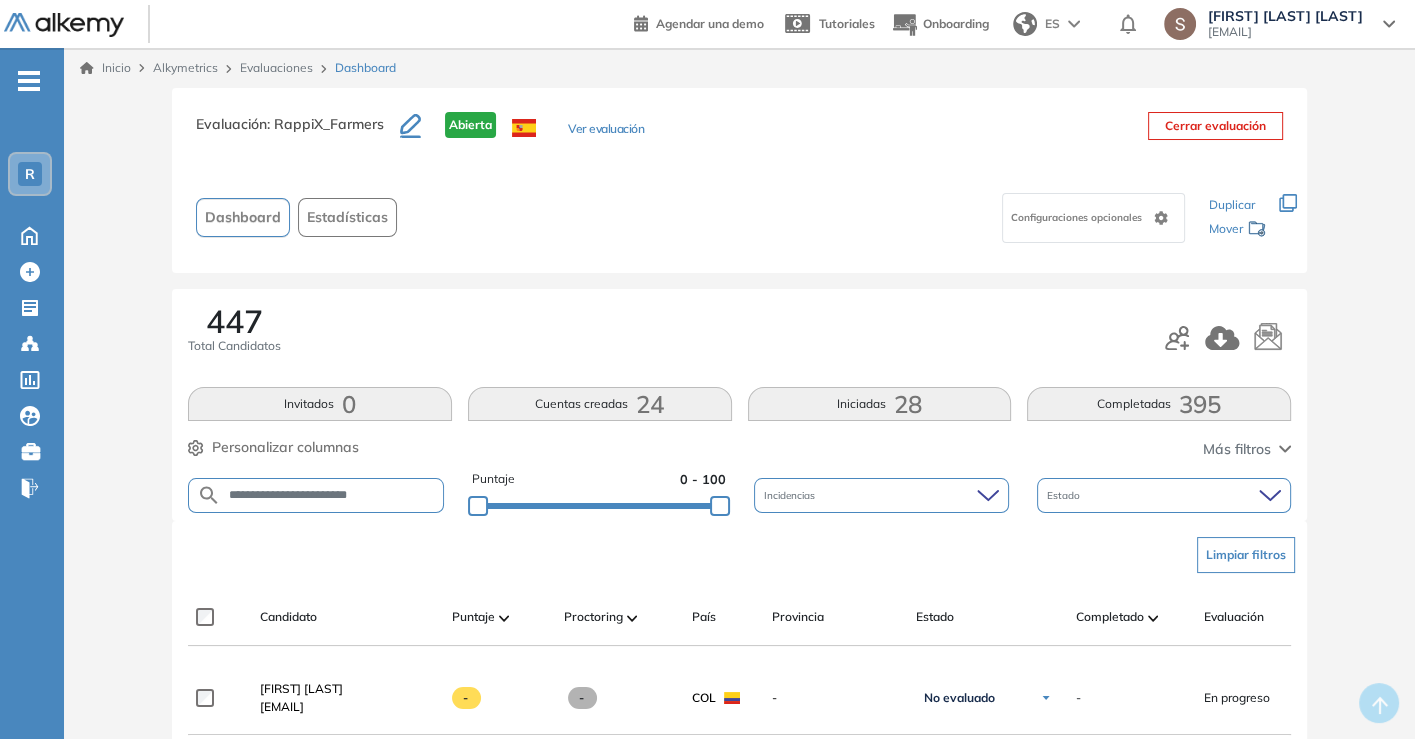 click on "**********" at bounding box center [332, 495] 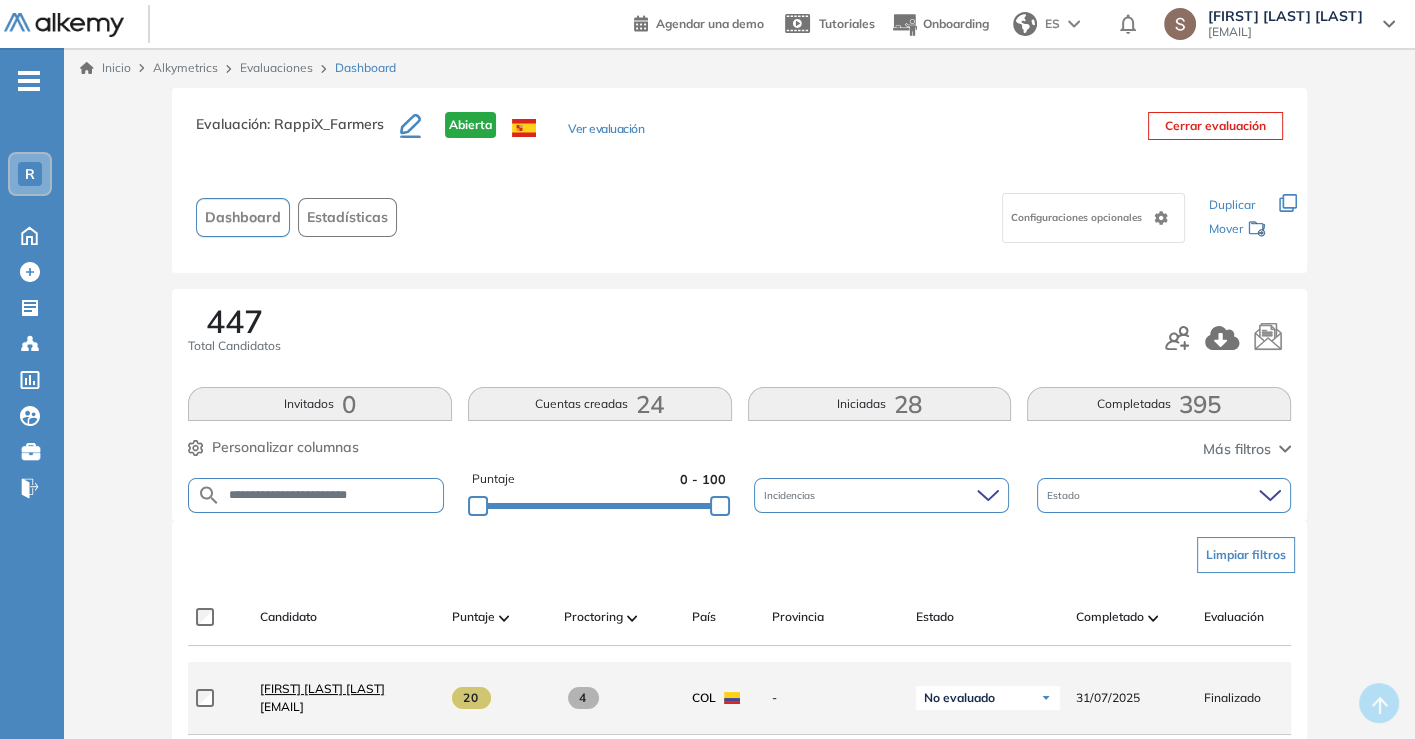 click on "[FIRST] [LAST] [LAST]" at bounding box center [322, 688] 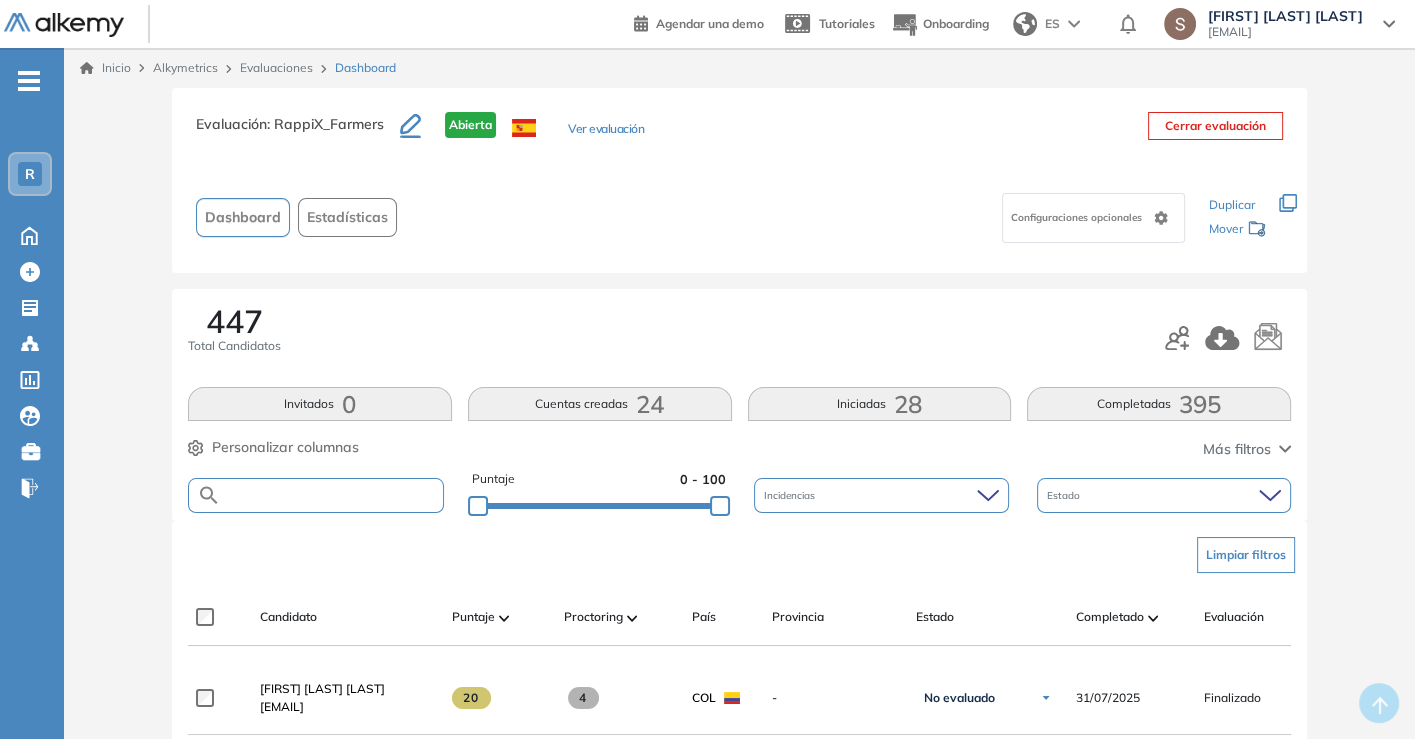 click at bounding box center (332, 495) 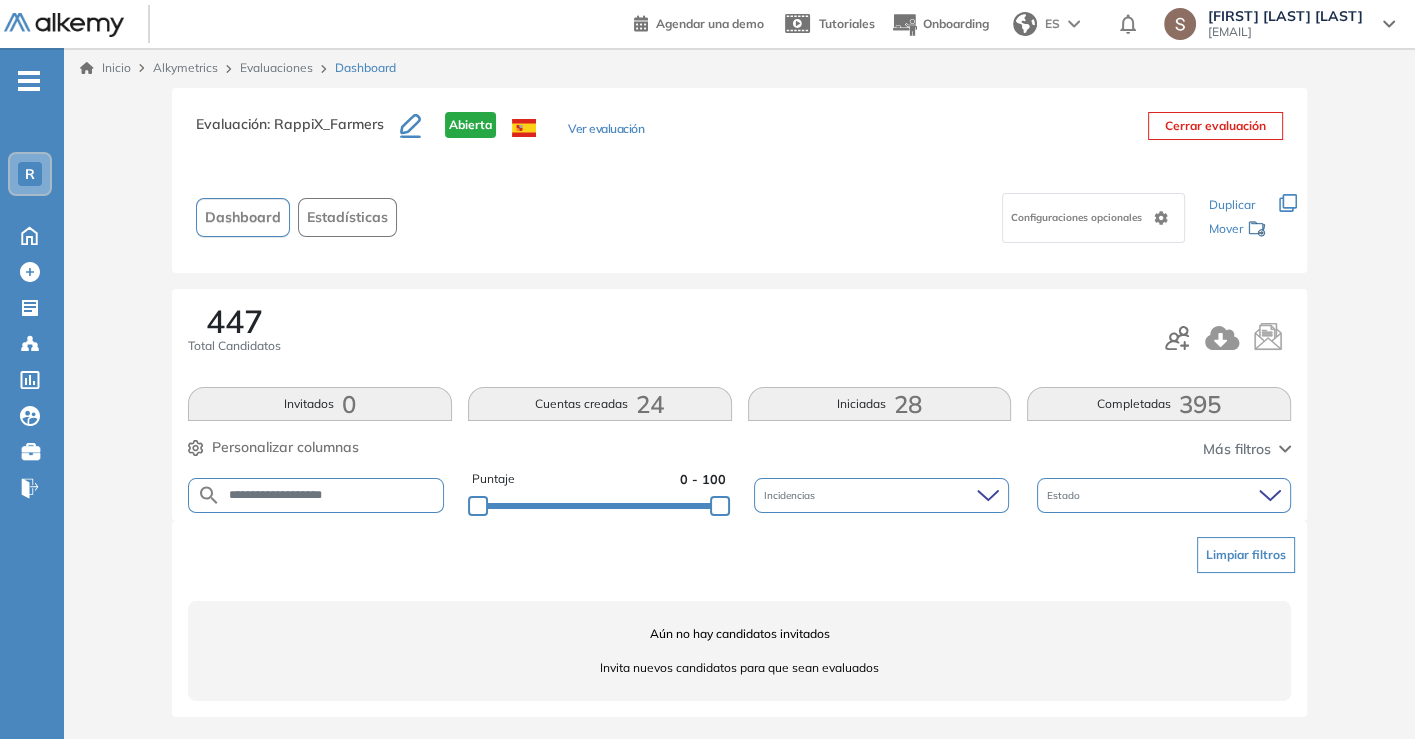 click on "**********" at bounding box center [332, 495] 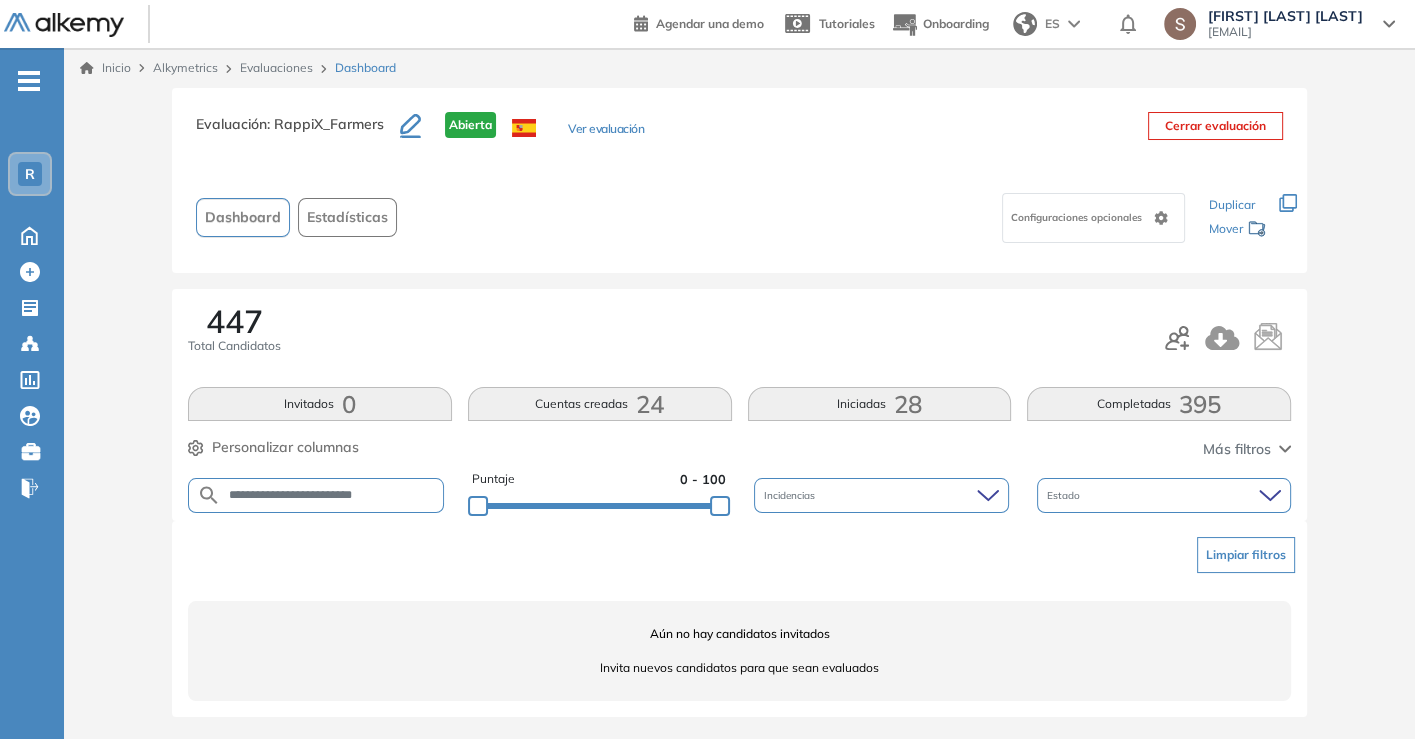 click on "**********" at bounding box center (332, 495) 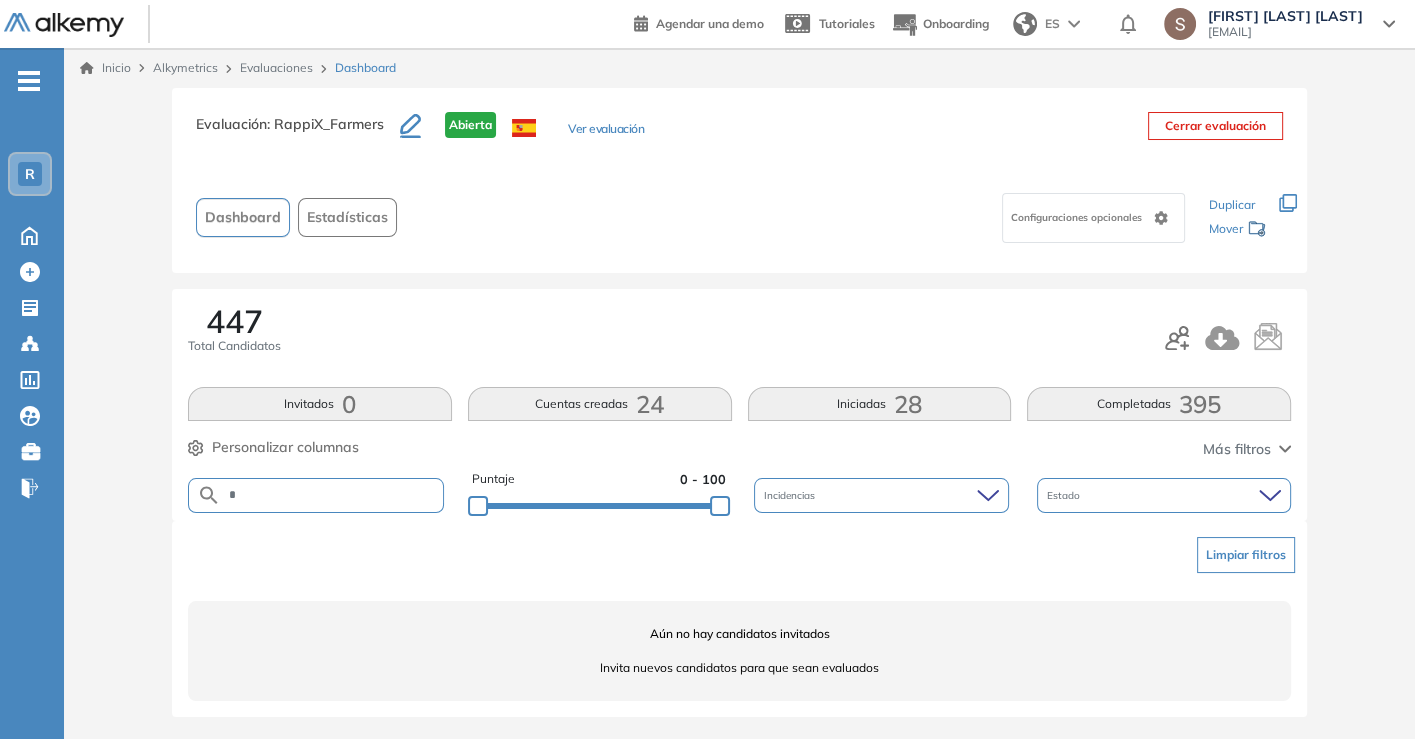 type on "*" 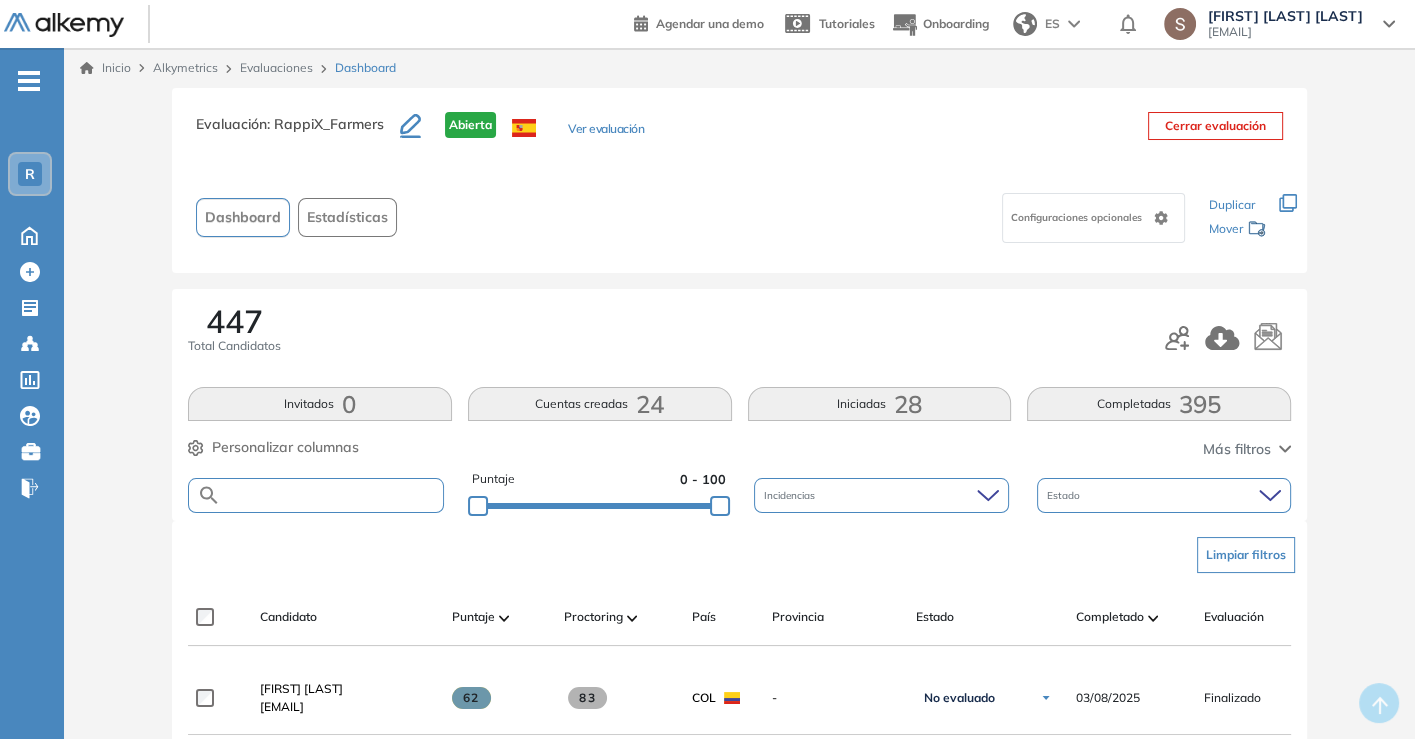 paste on "**********" 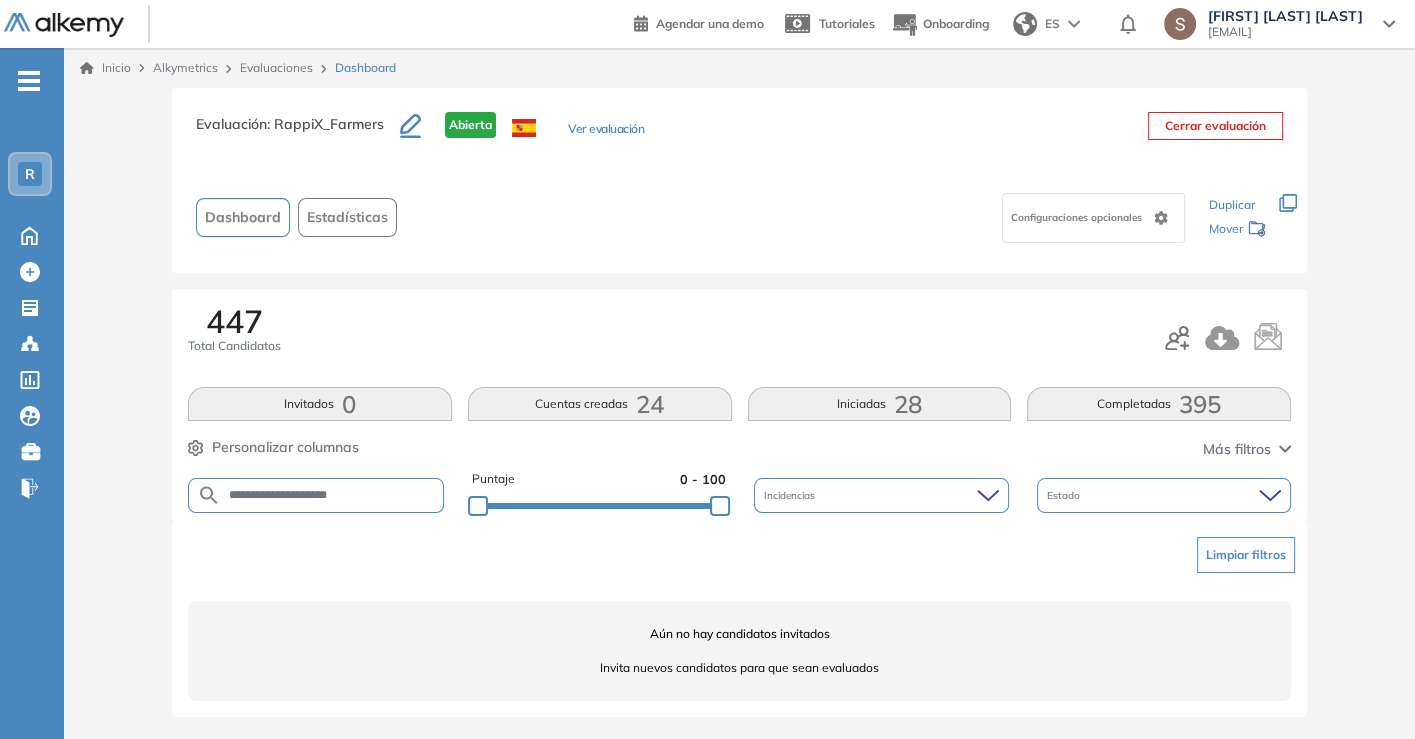 click on "**********" at bounding box center [316, 495] 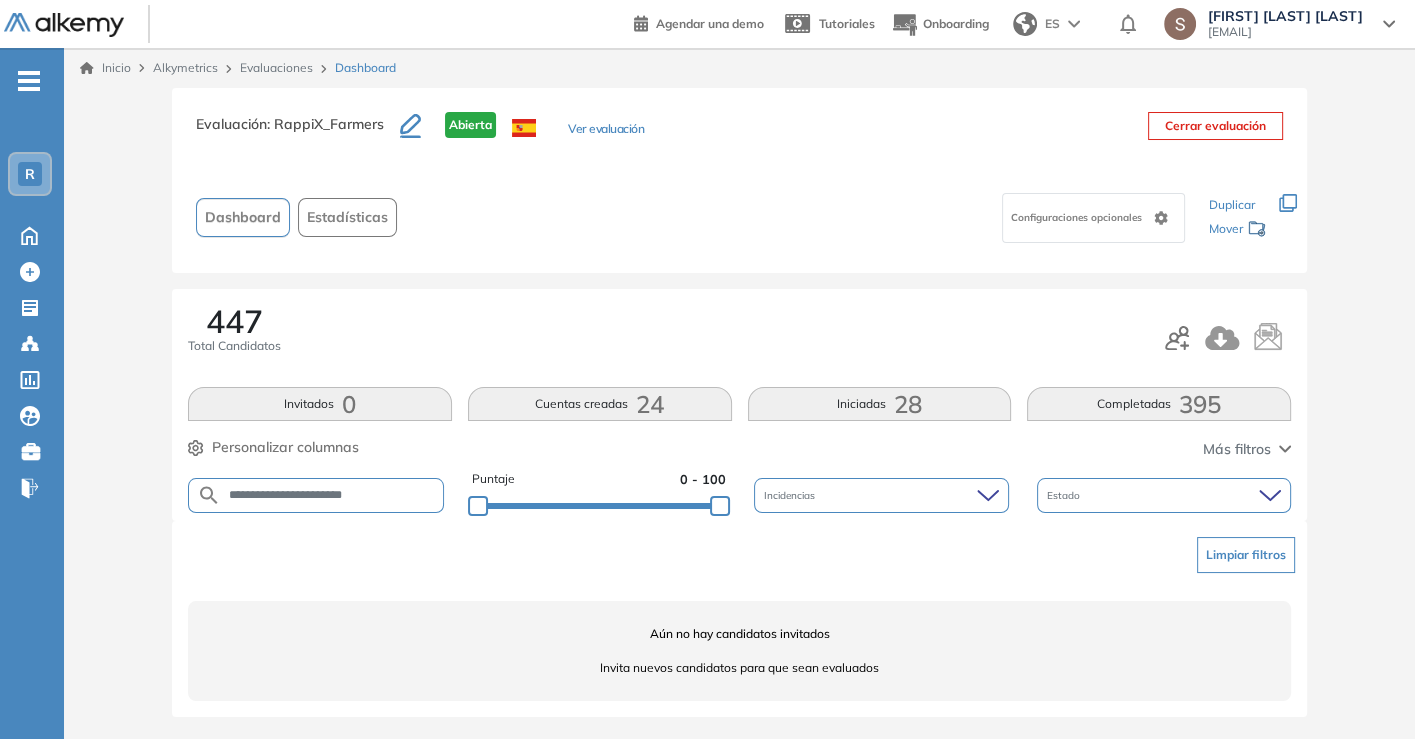 click on "**********" at bounding box center (332, 495) 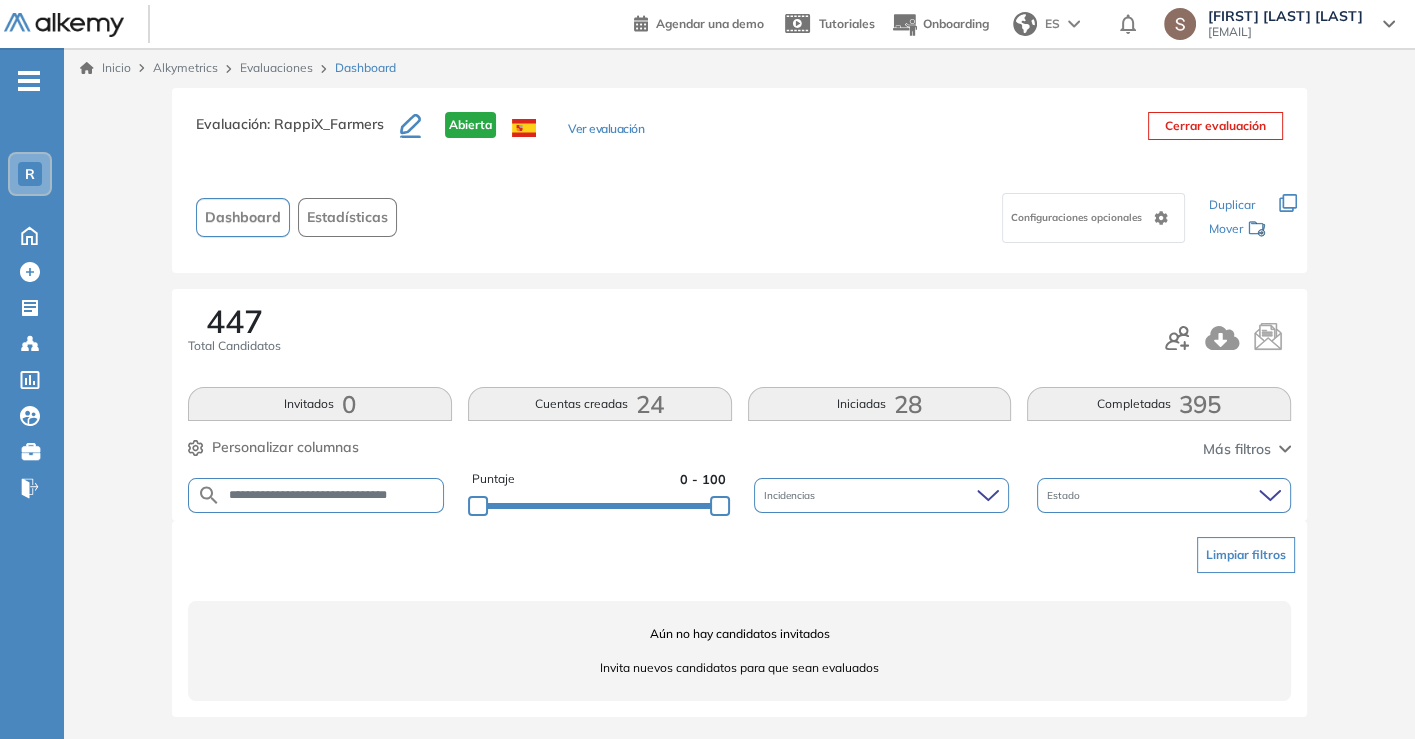 click on "**********" at bounding box center [332, 495] 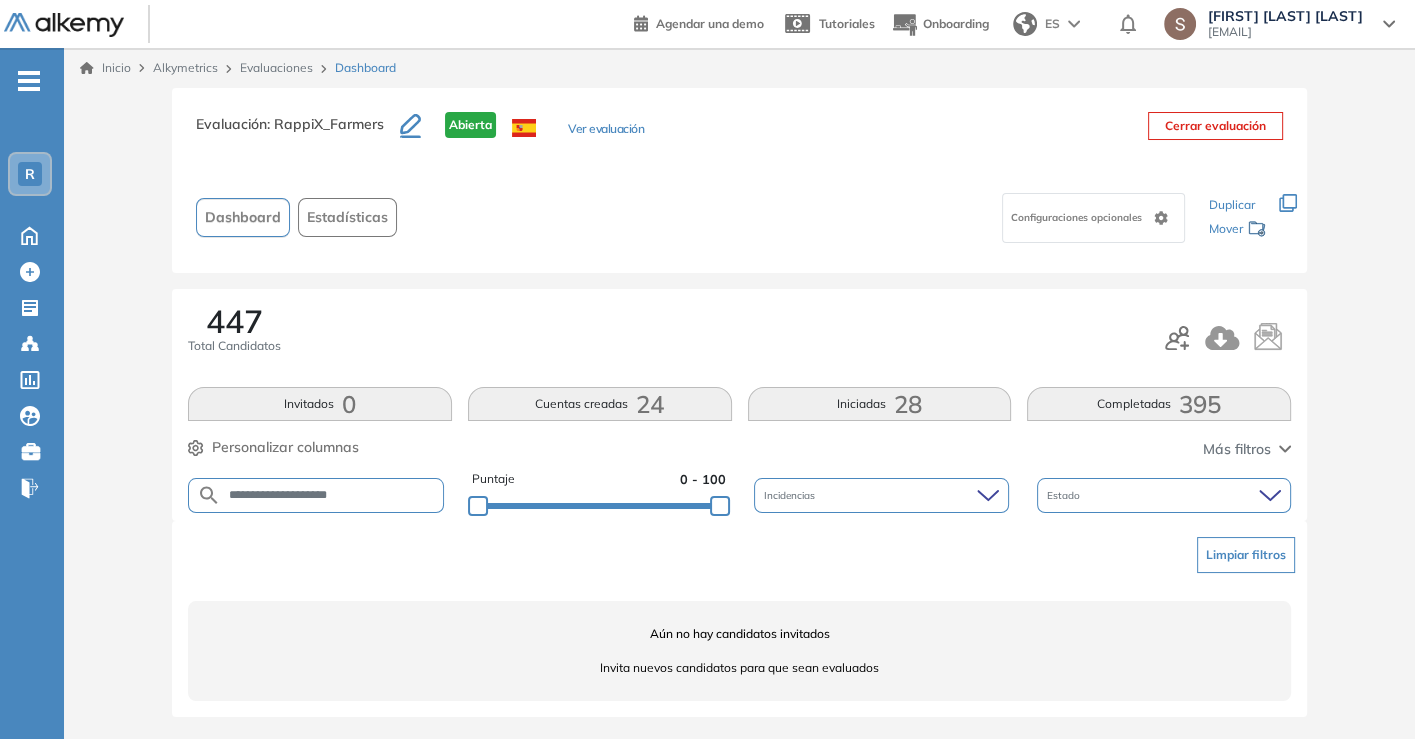 click on "**********" at bounding box center [332, 495] 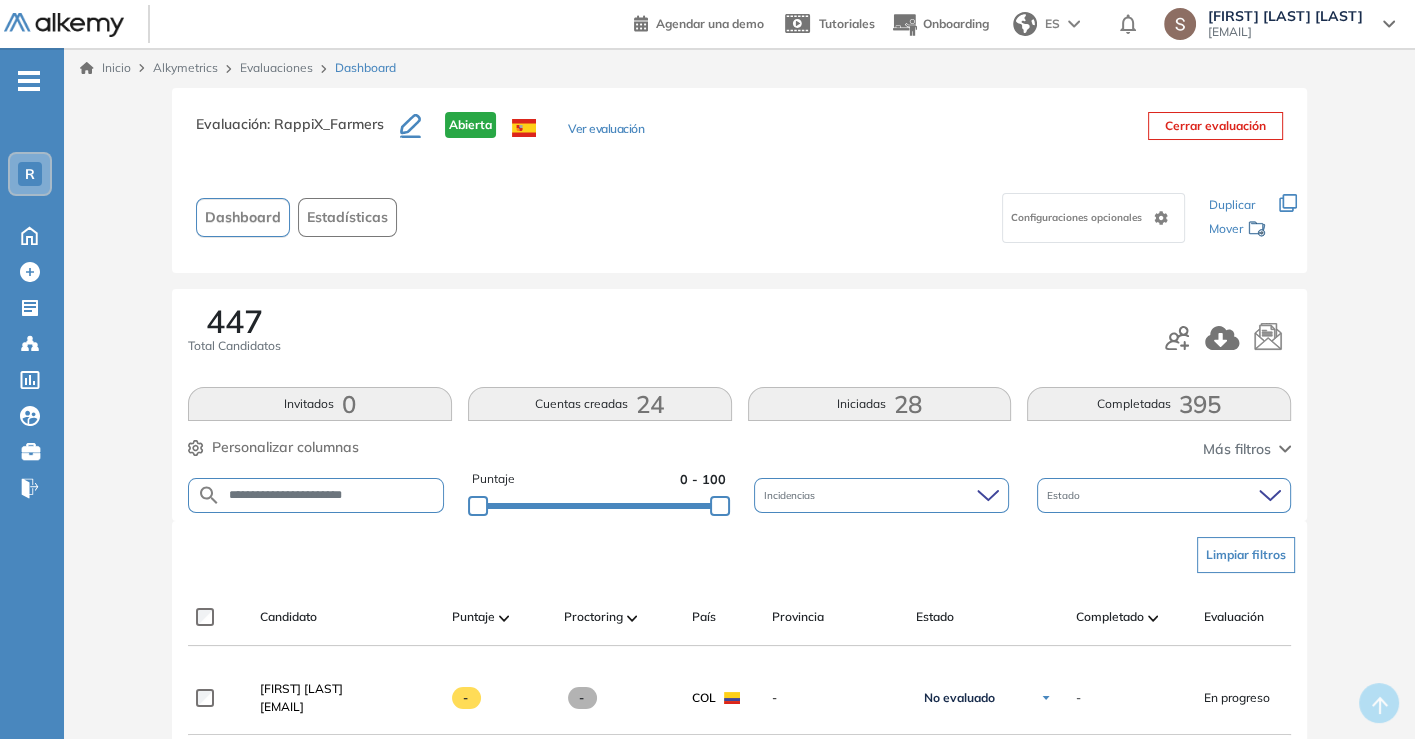 click on "**********" at bounding box center (332, 495) 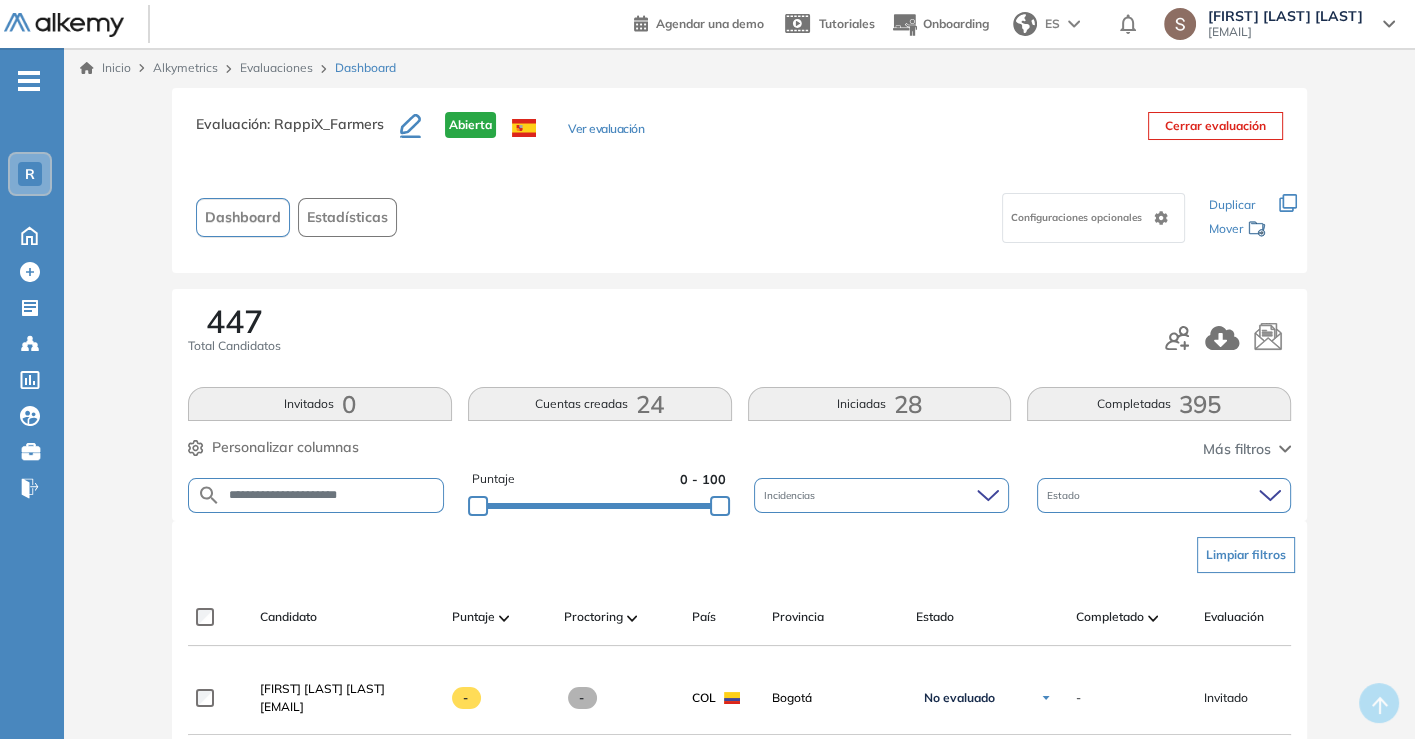 click on "**********" at bounding box center (316, 495) 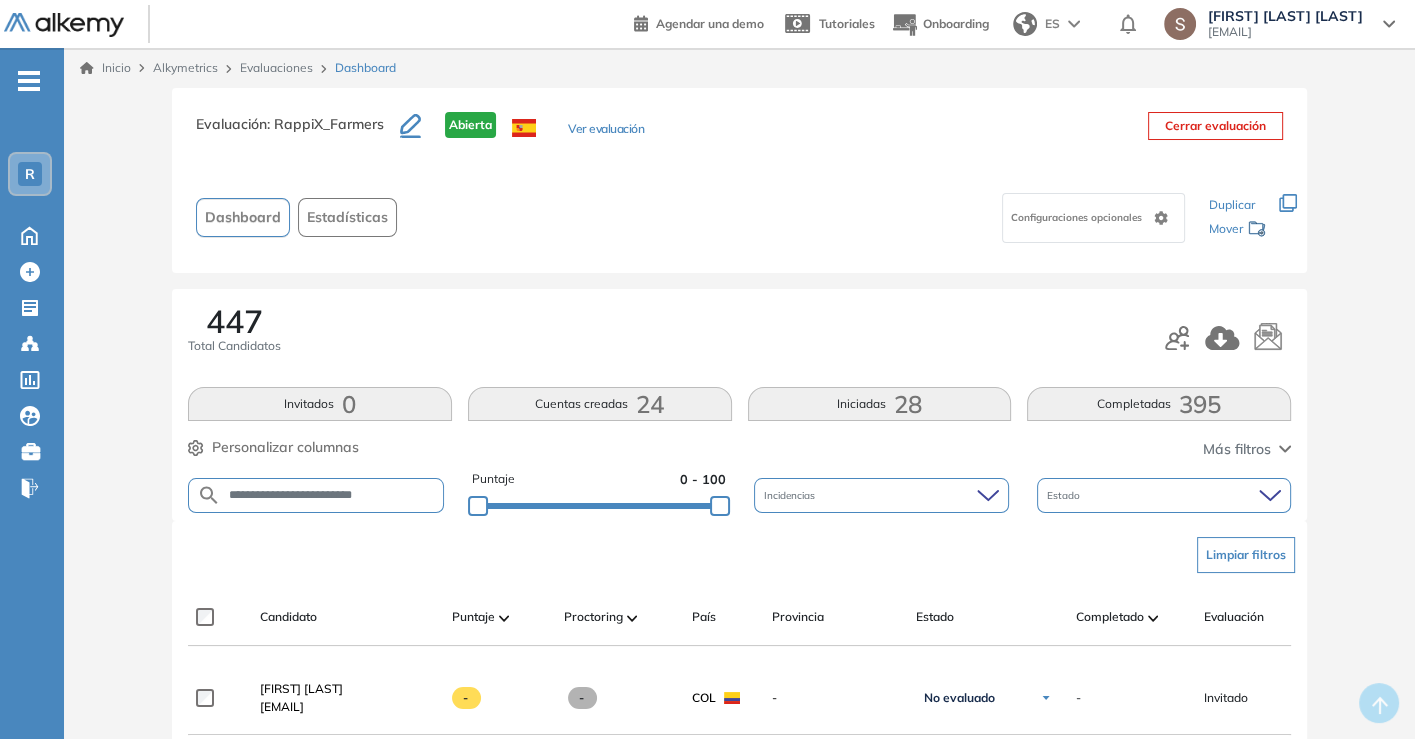 click on "**********" at bounding box center [332, 495] 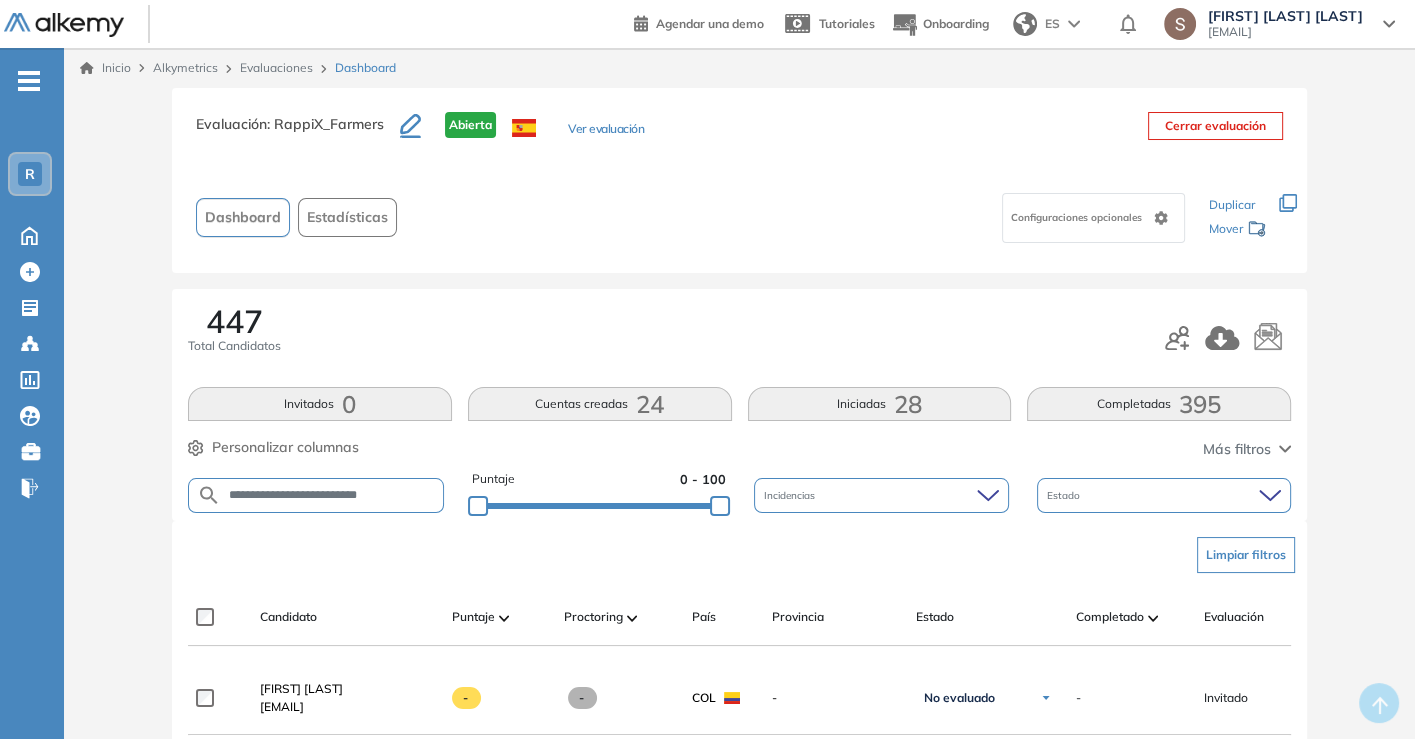 click on "**********" at bounding box center (332, 495) 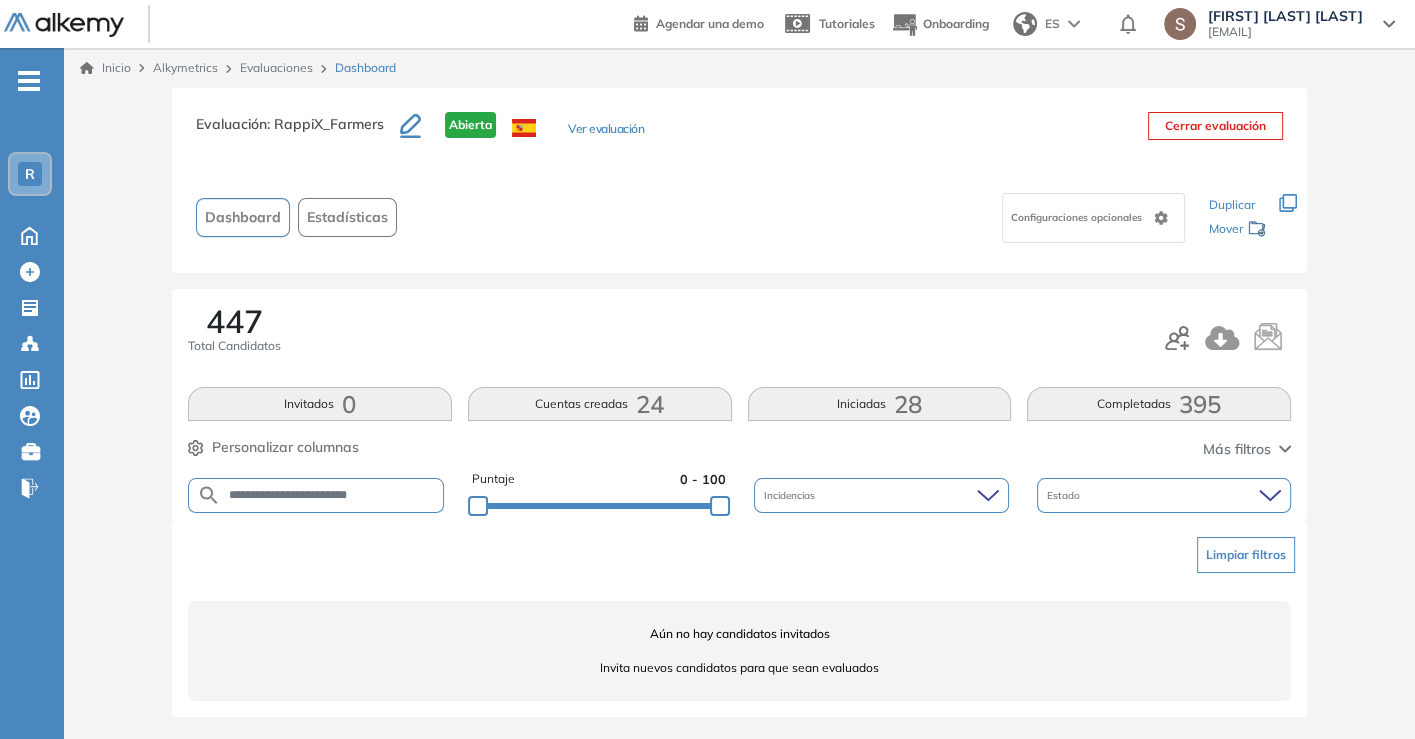 click on "**********" at bounding box center [332, 495] 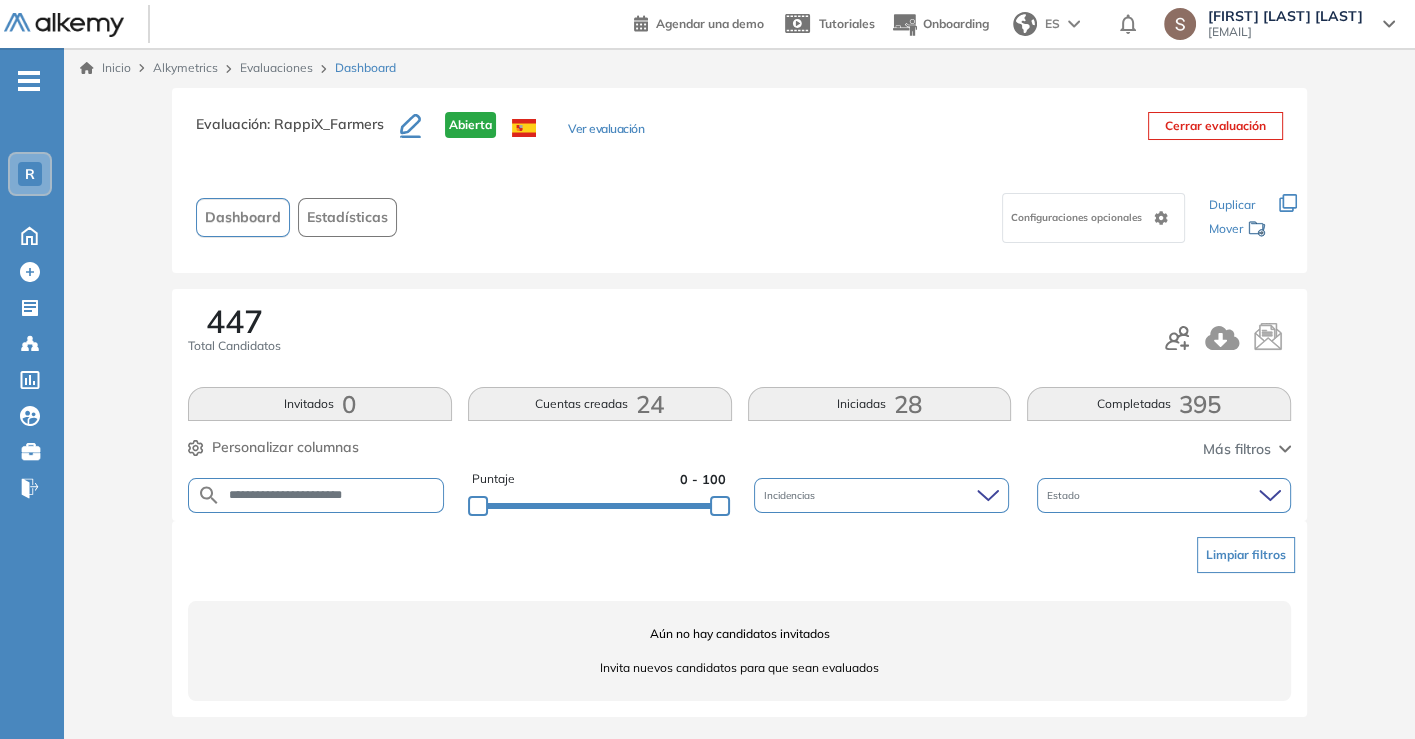 click on "**********" at bounding box center (332, 495) 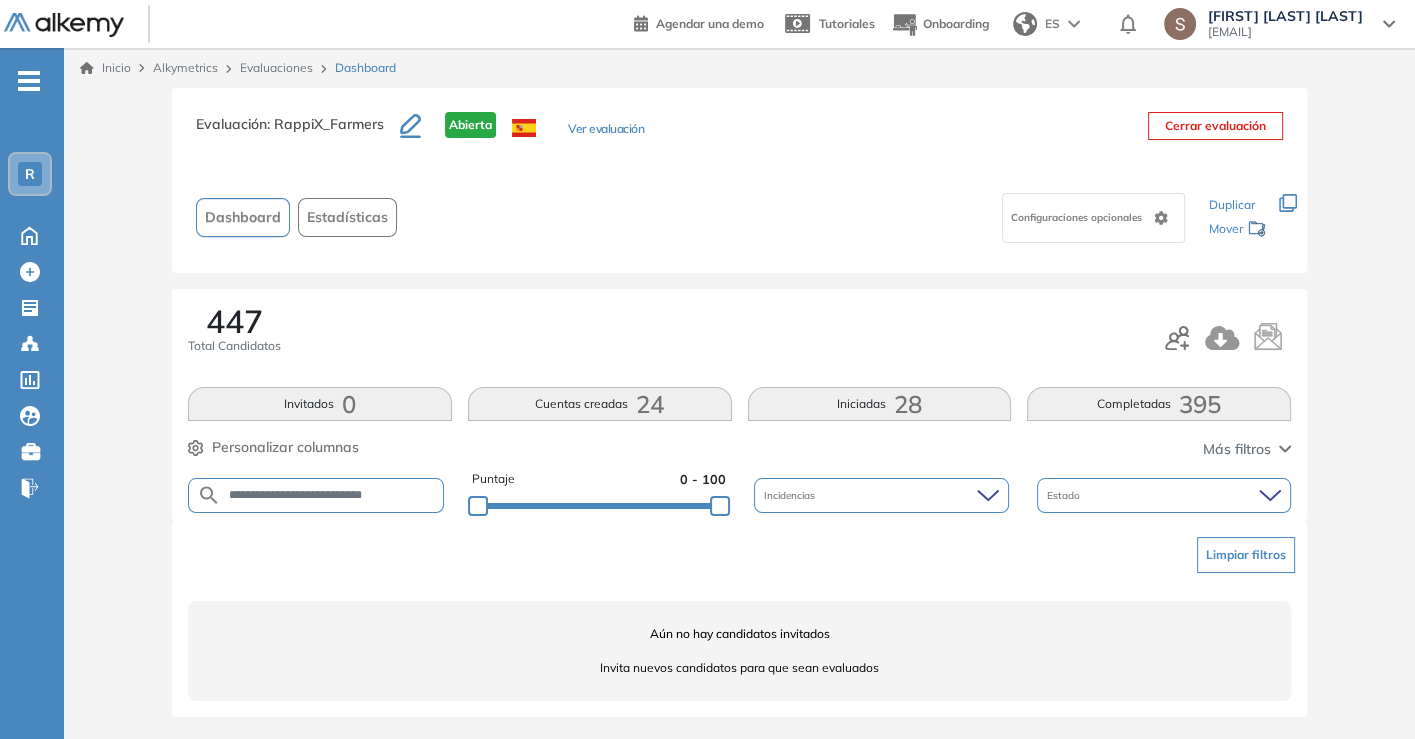 click on "**********" at bounding box center (332, 495) 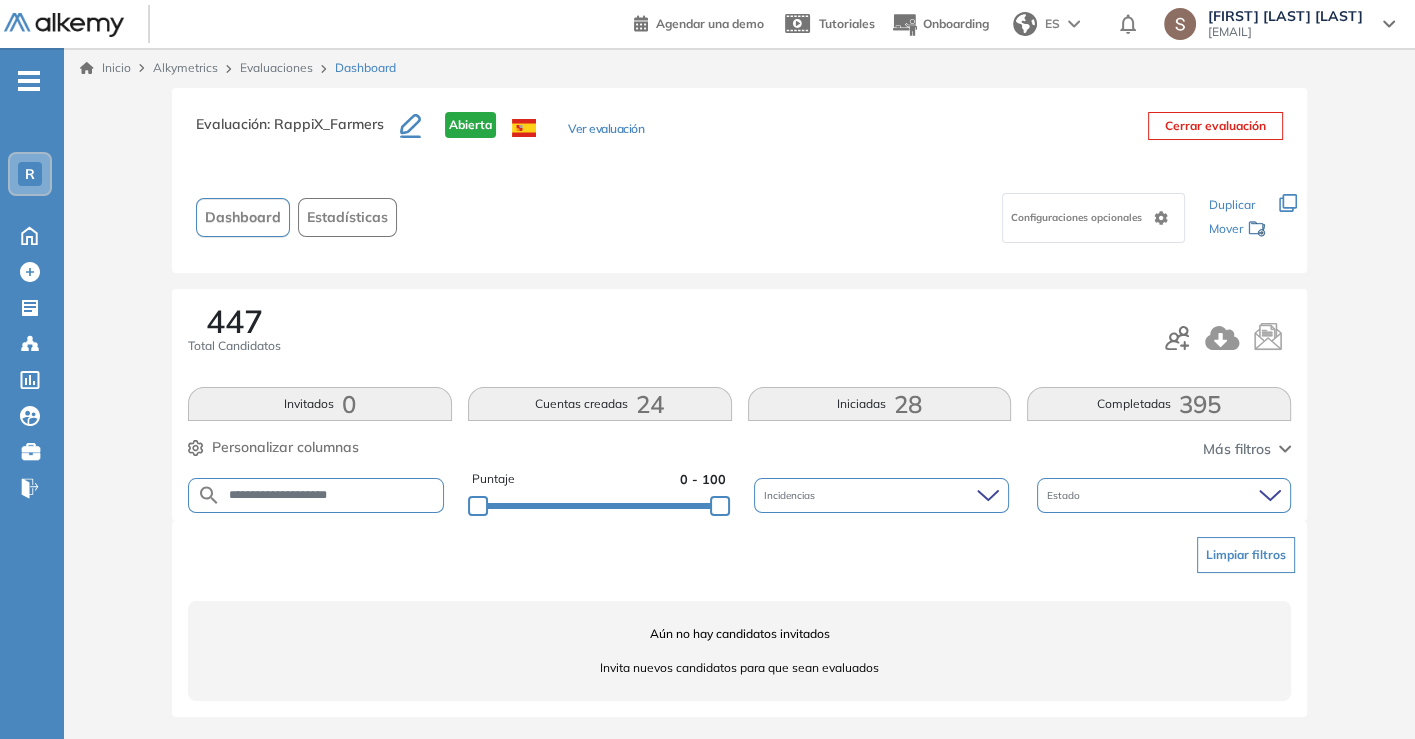click on "**********" at bounding box center [332, 495] 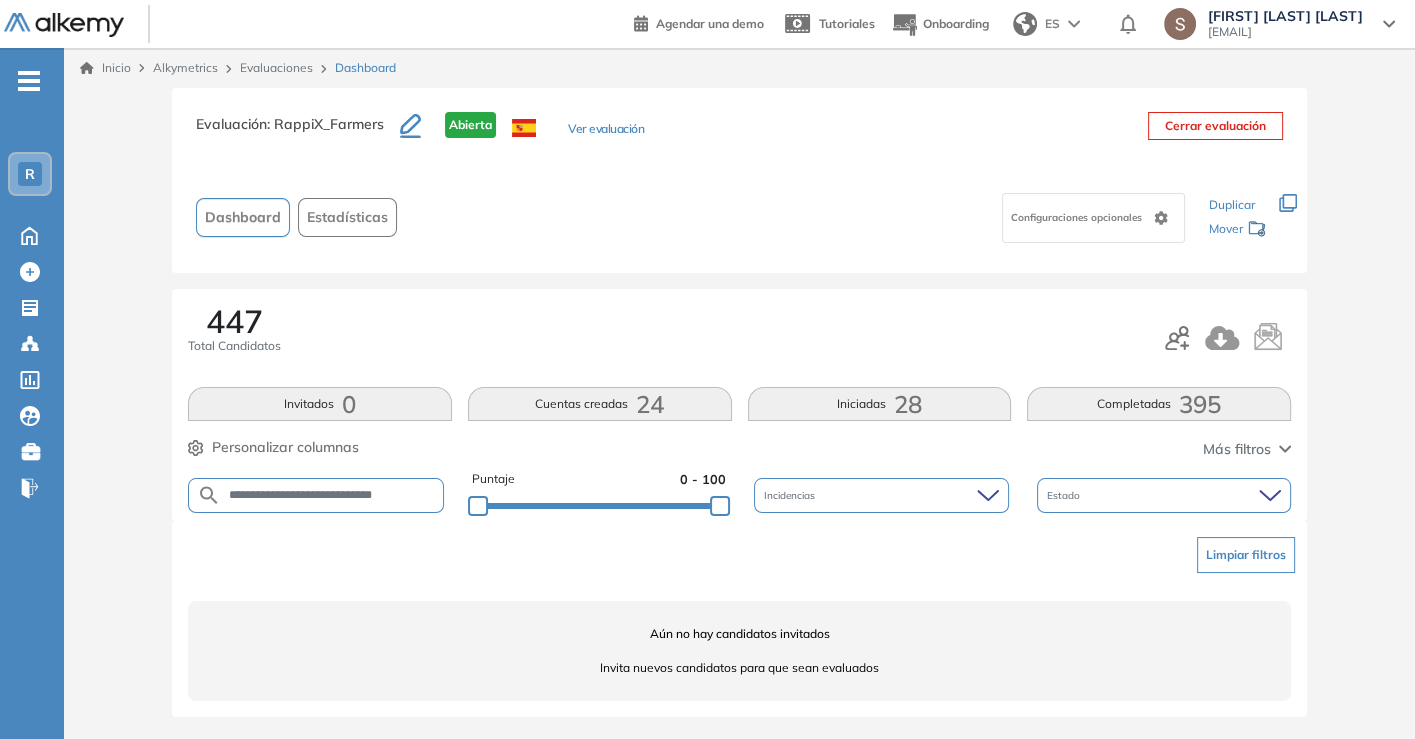 click on "**********" at bounding box center [332, 495] 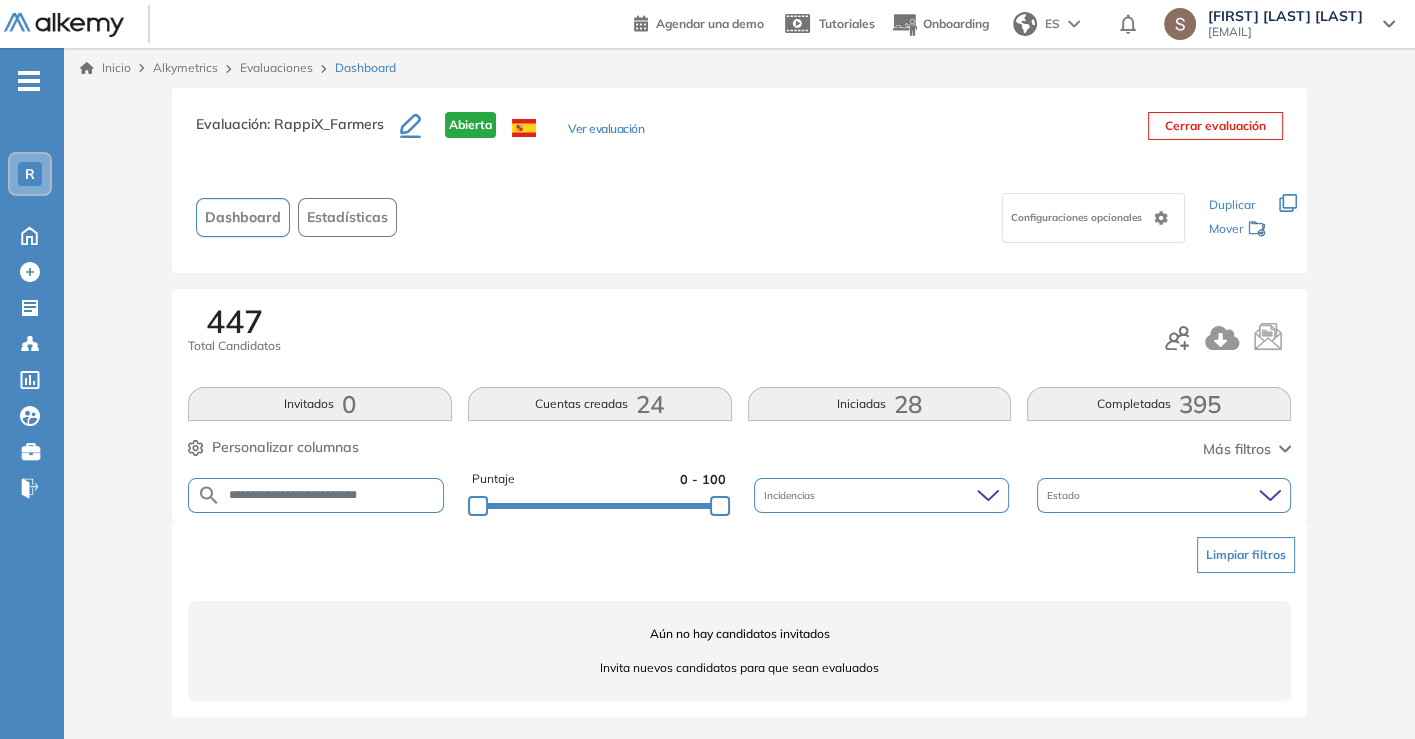 click on "**********" at bounding box center (332, 495) 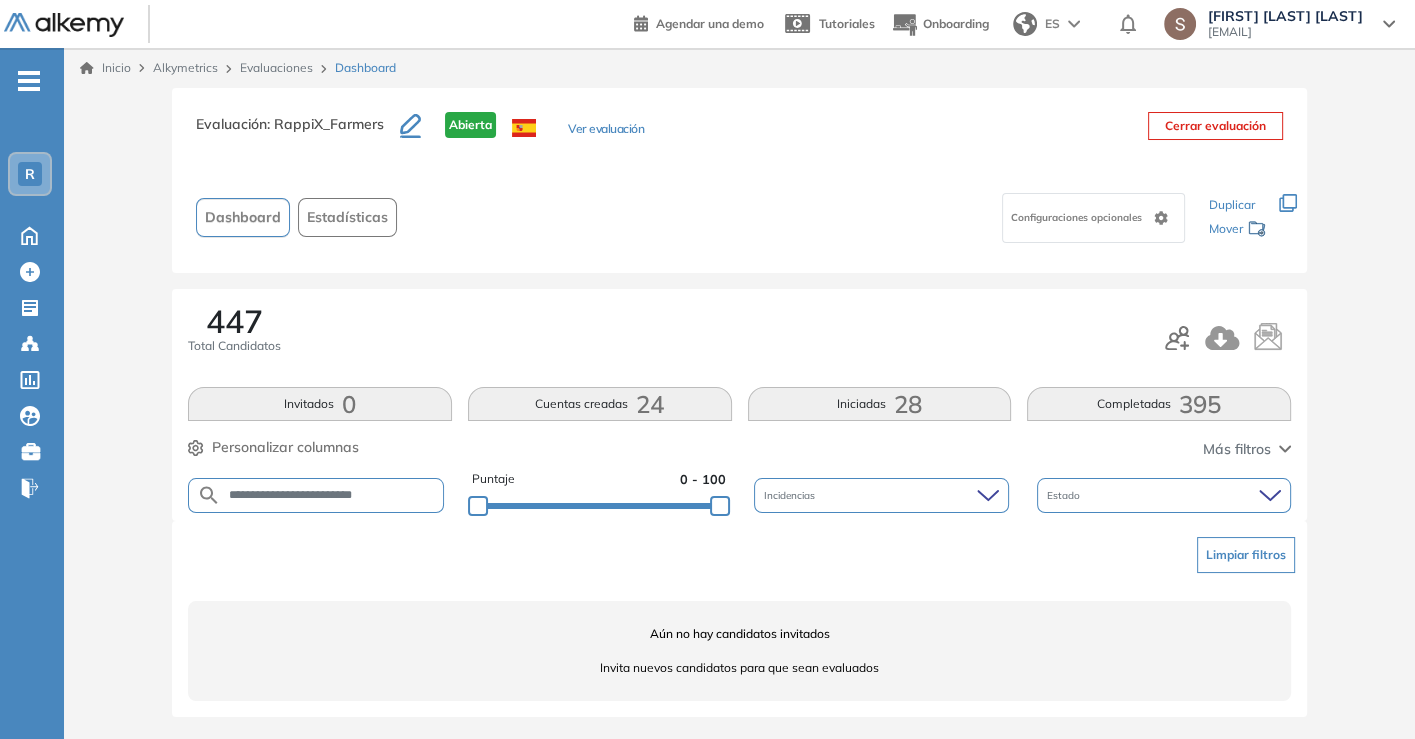 click on "**********" at bounding box center (332, 495) 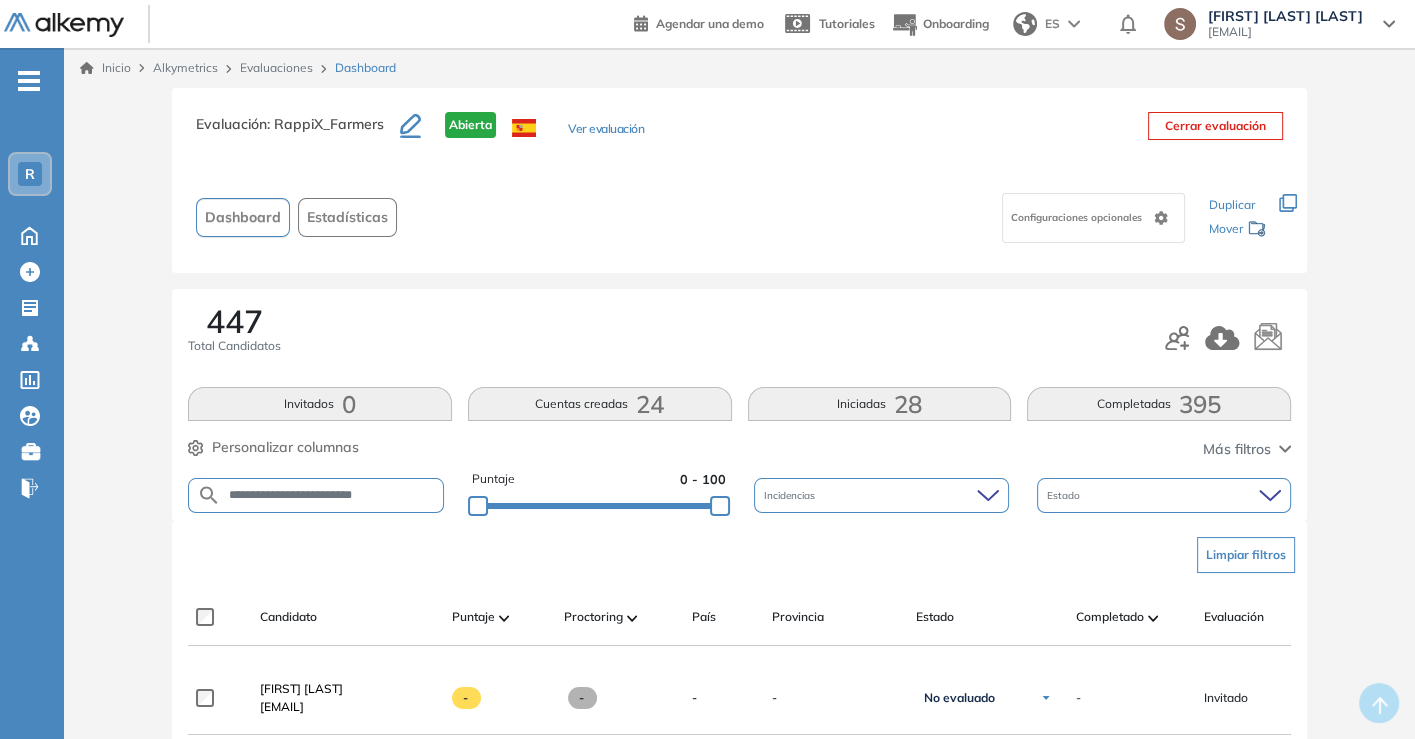 click on "**********" at bounding box center (316, 495) 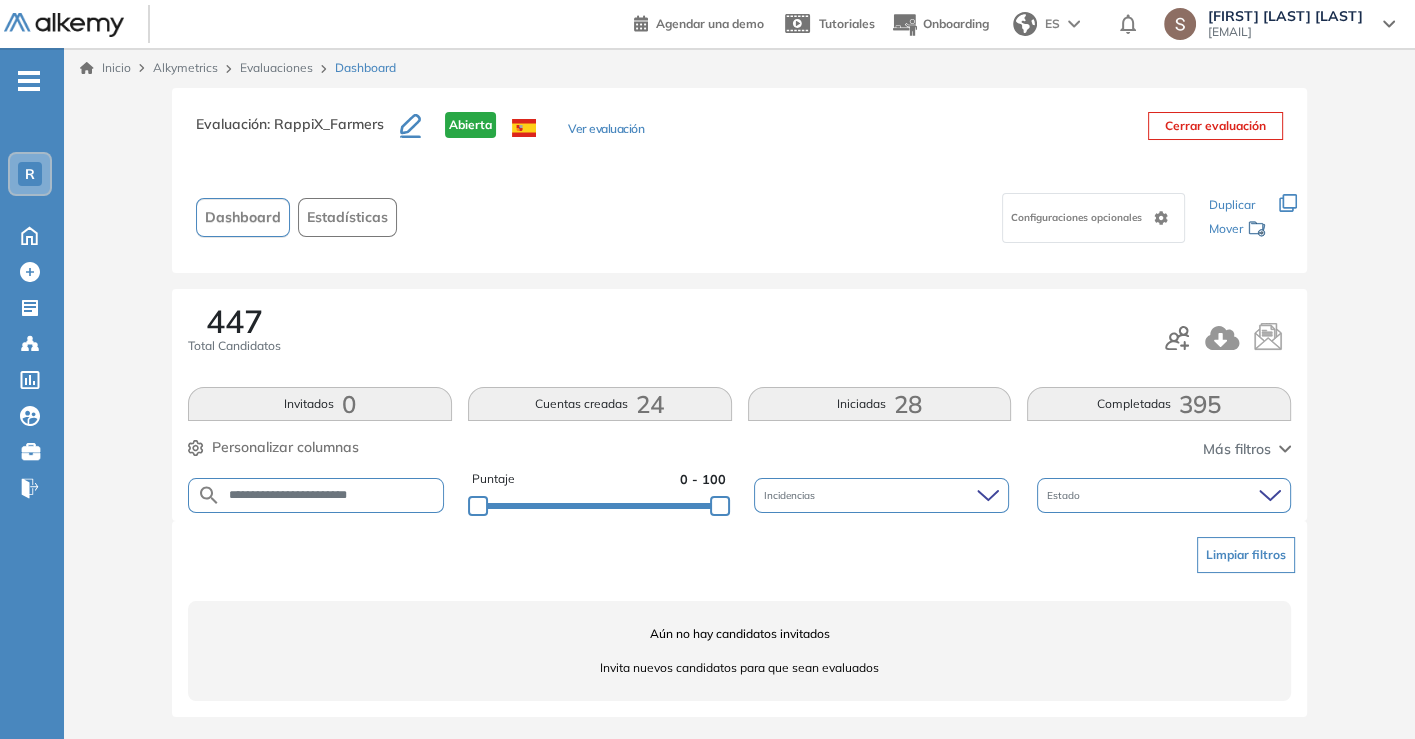 click on "**********" at bounding box center (316, 495) 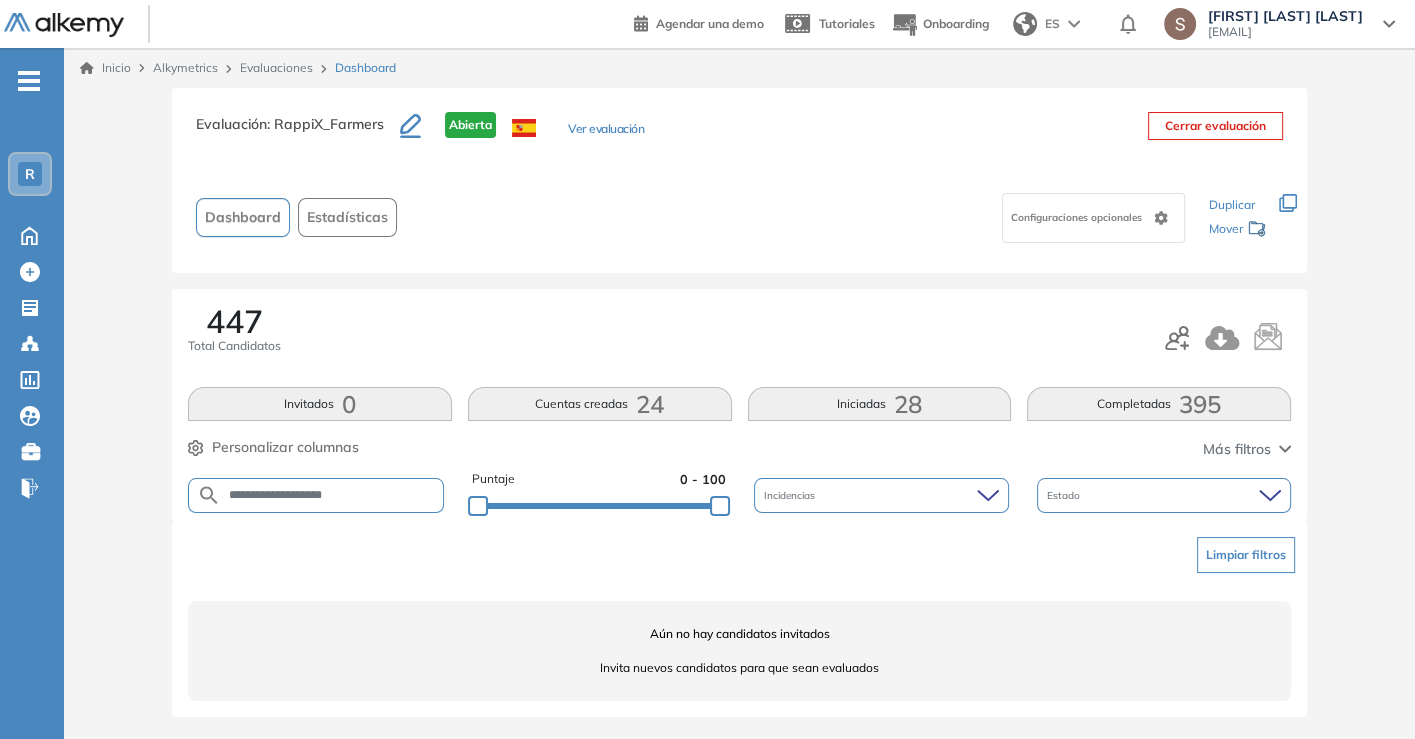 click on "**********" at bounding box center [332, 495] 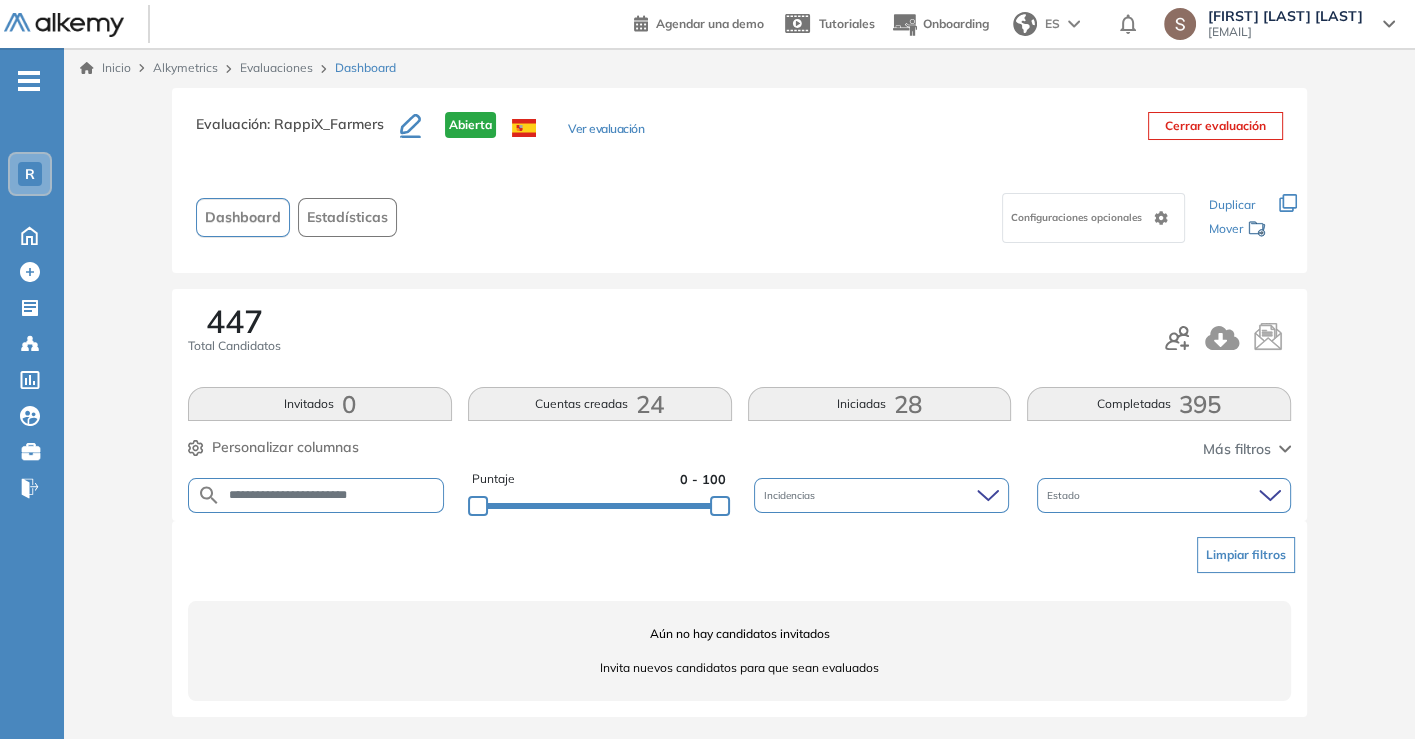 type on "**********" 